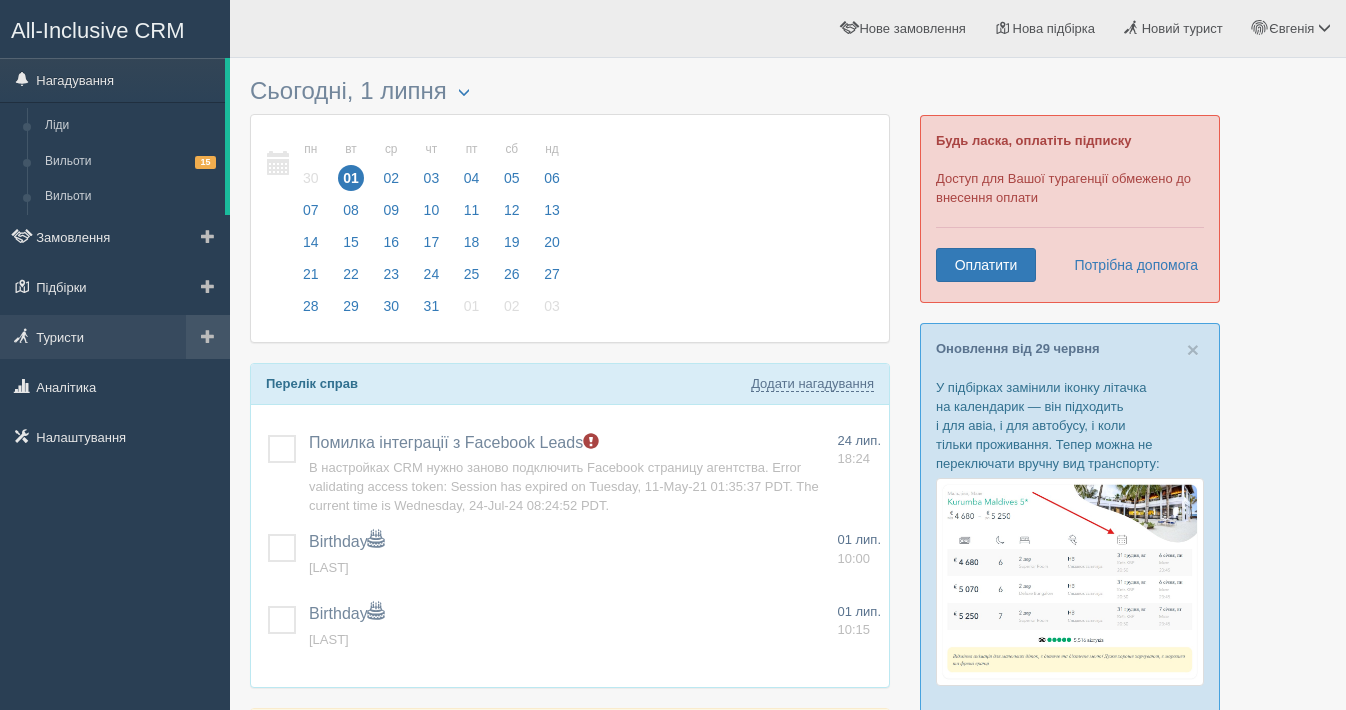 scroll, scrollTop: 0, scrollLeft: 0, axis: both 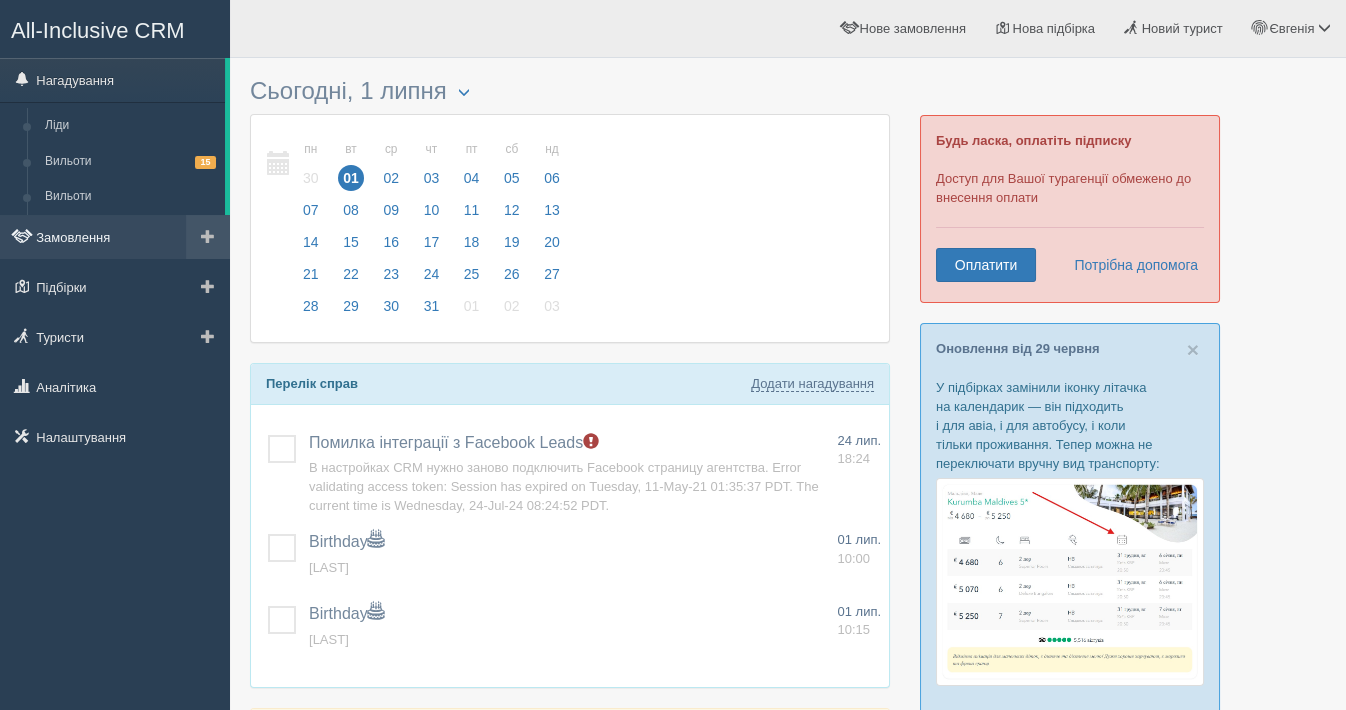 click on "Замовлення" at bounding box center (115, 237) 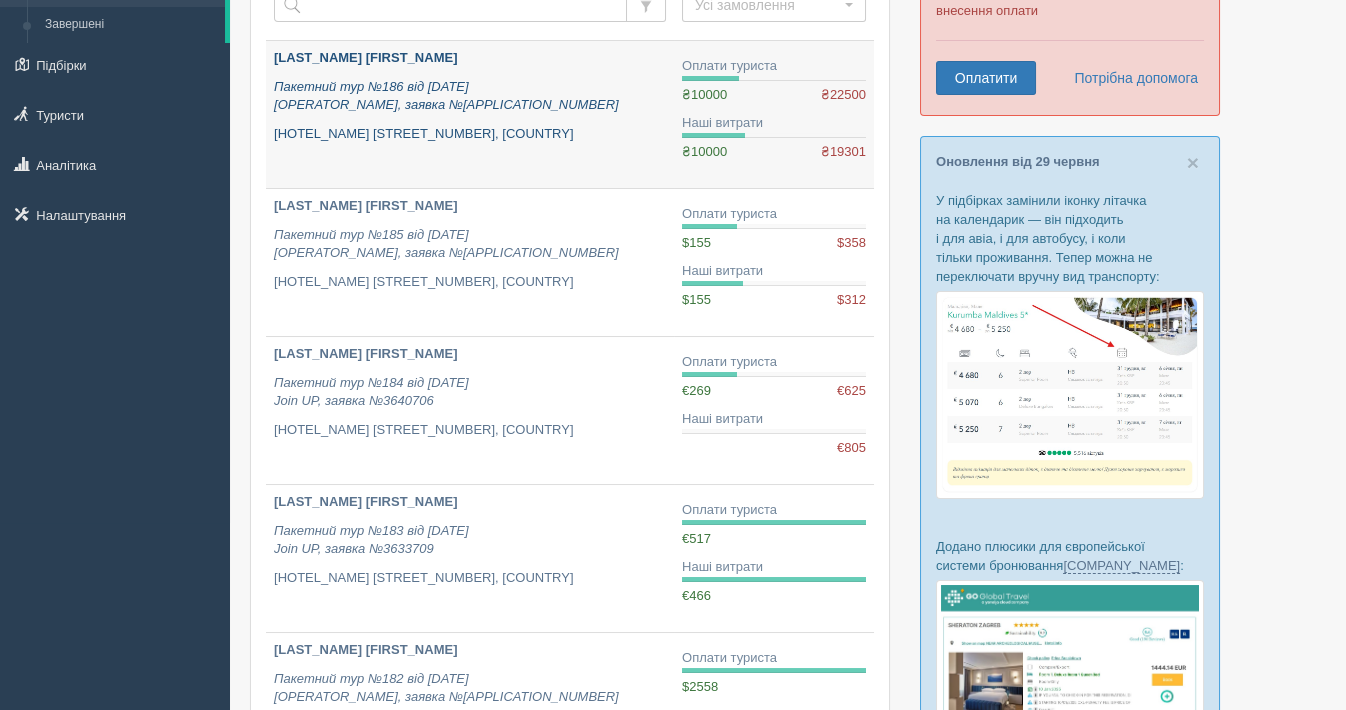 scroll, scrollTop: 222, scrollLeft: 0, axis: vertical 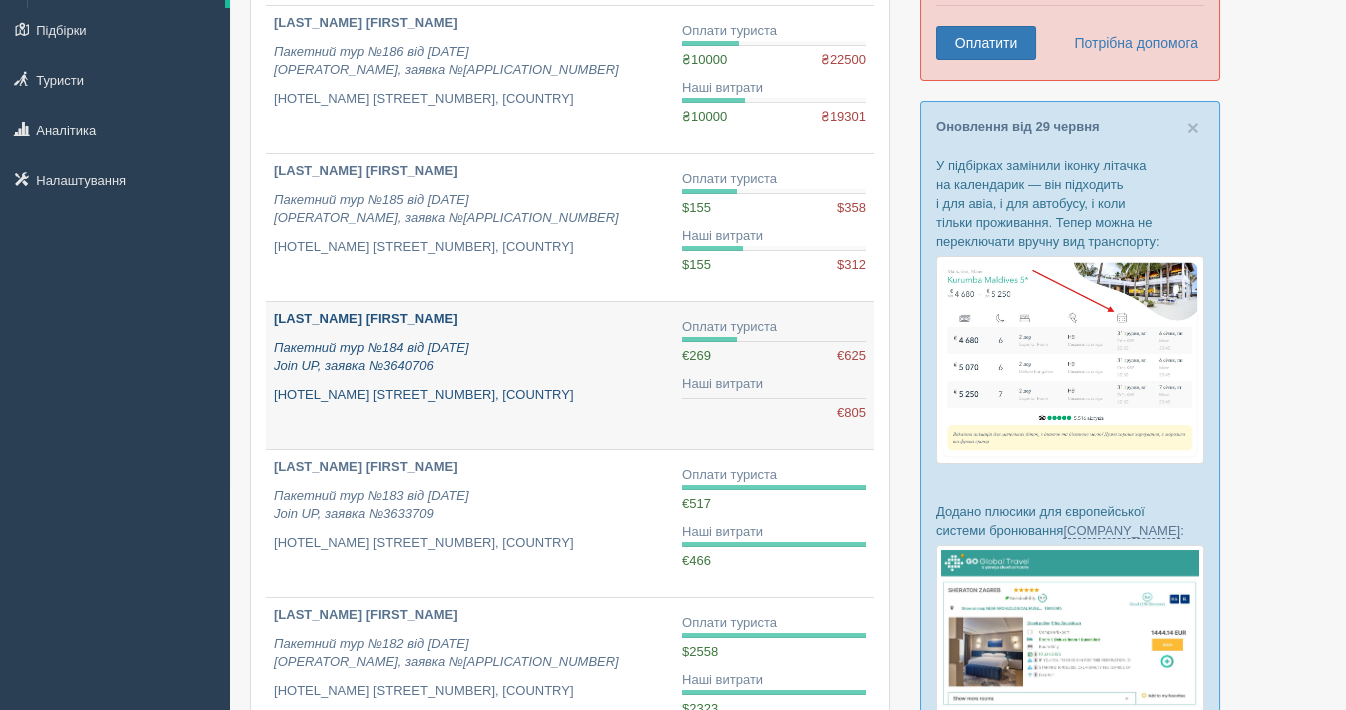 click on "[FIRST] [LAST]" at bounding box center [365, 318] 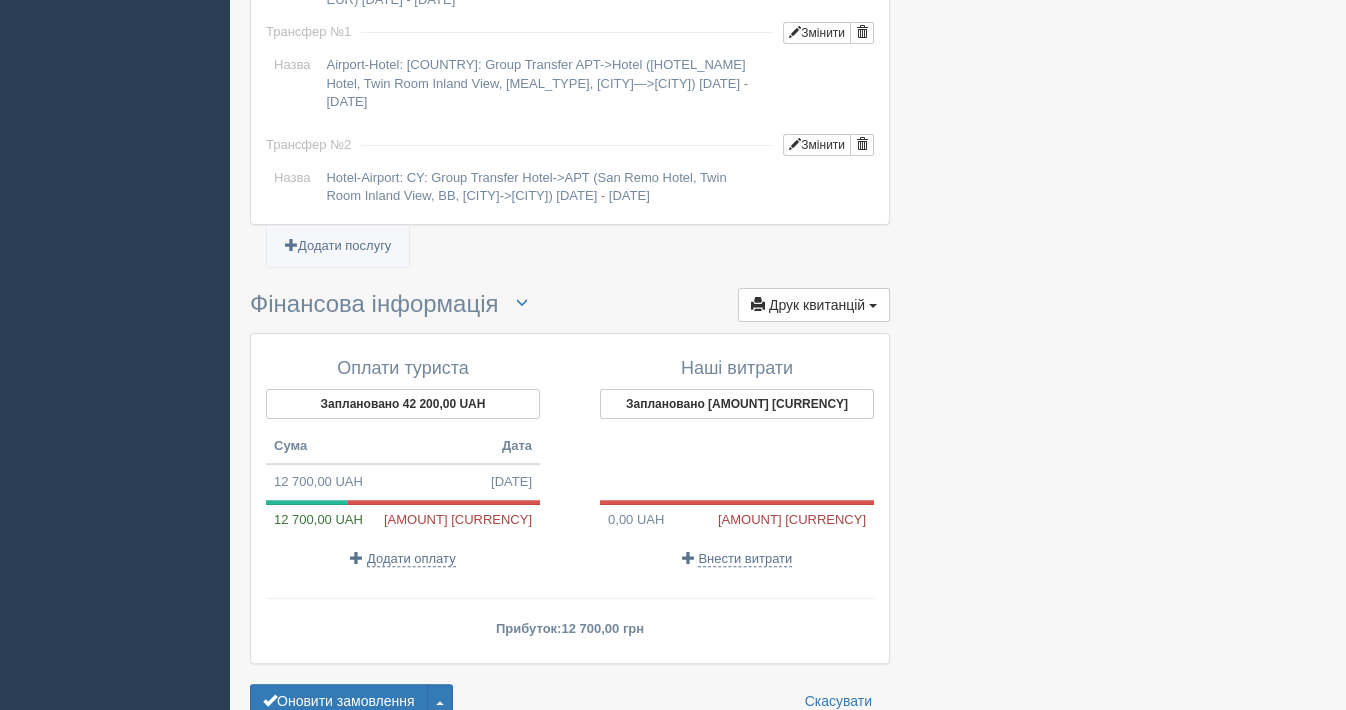 scroll, scrollTop: 1867, scrollLeft: 0, axis: vertical 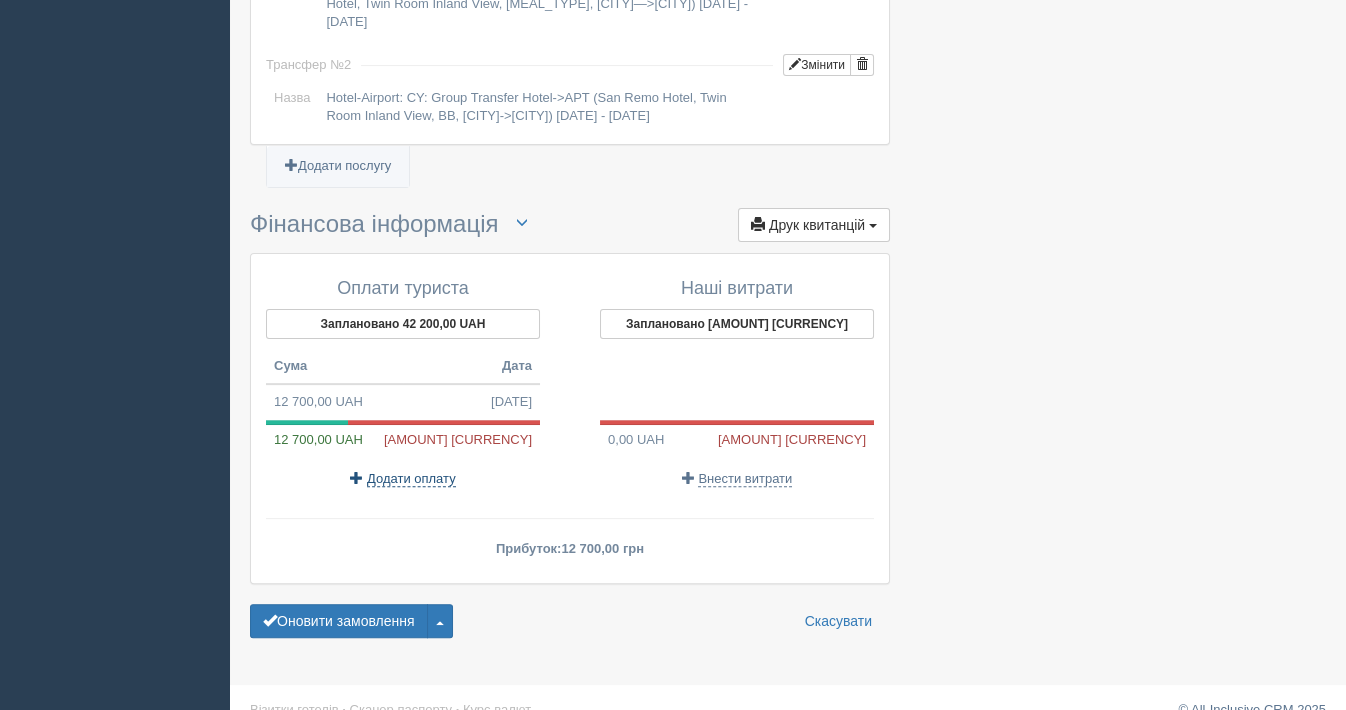 click on "Додати оплату" at bounding box center (411, 479) 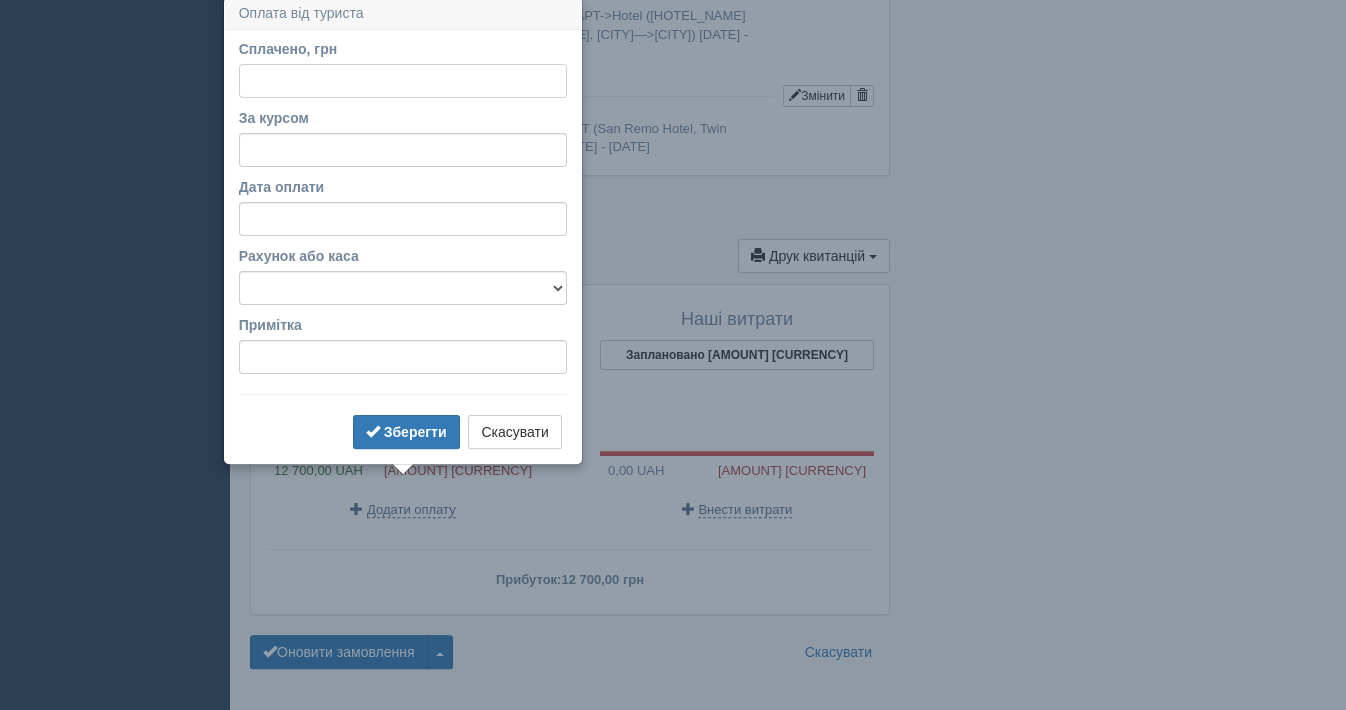 scroll, scrollTop: 1831, scrollLeft: 0, axis: vertical 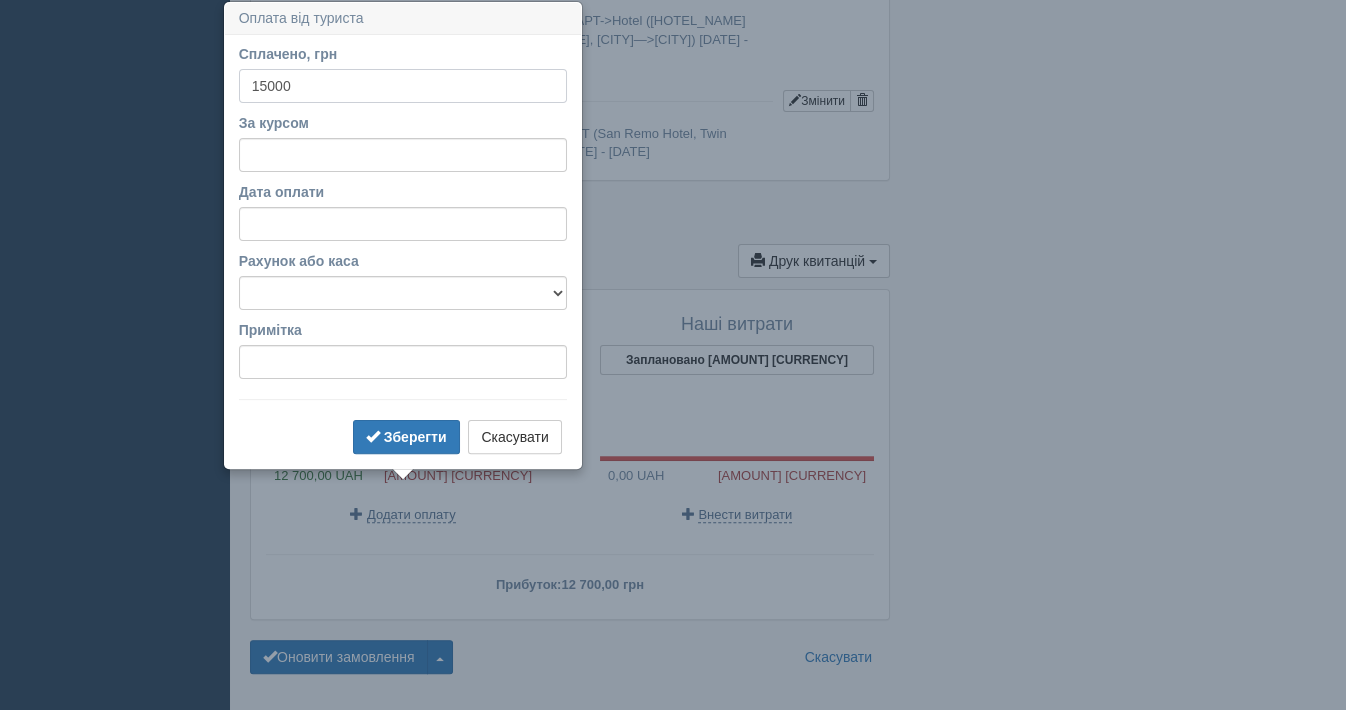 type on "15000" 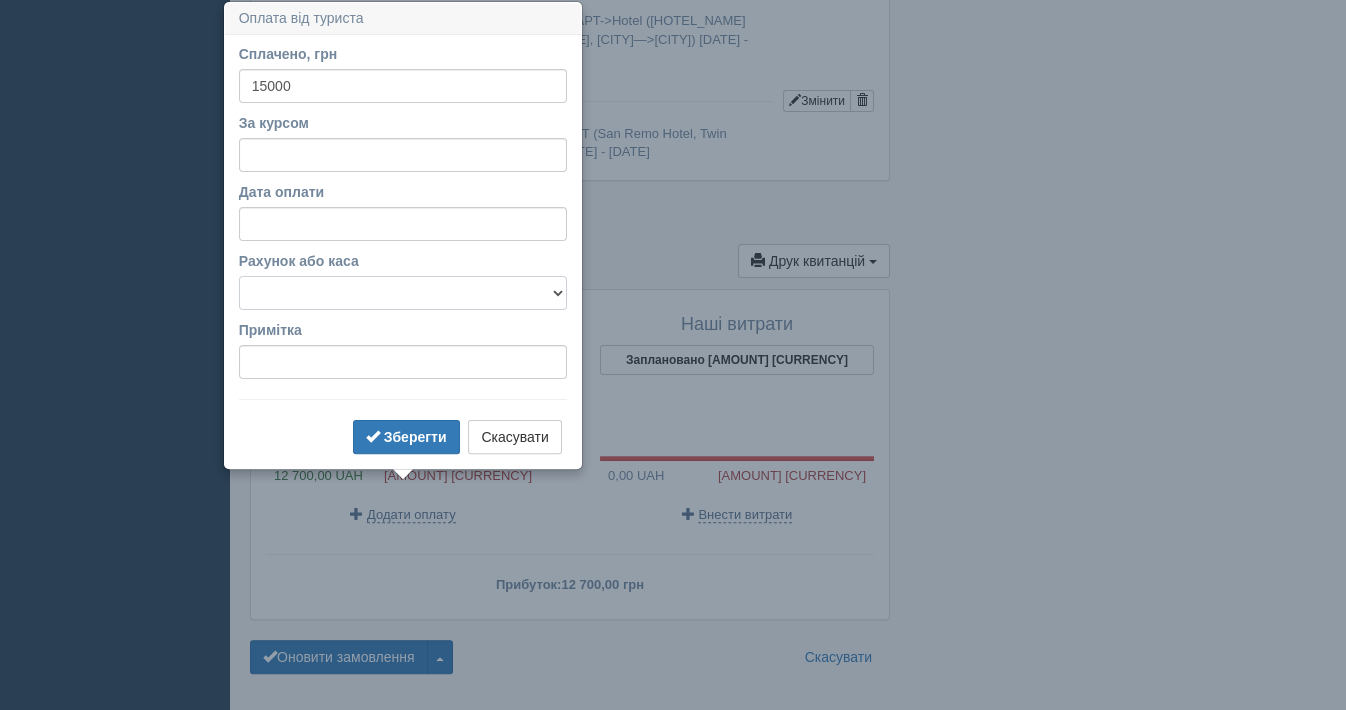 click on "Банківський рахунок
Готівкова каса" at bounding box center (403, 293) 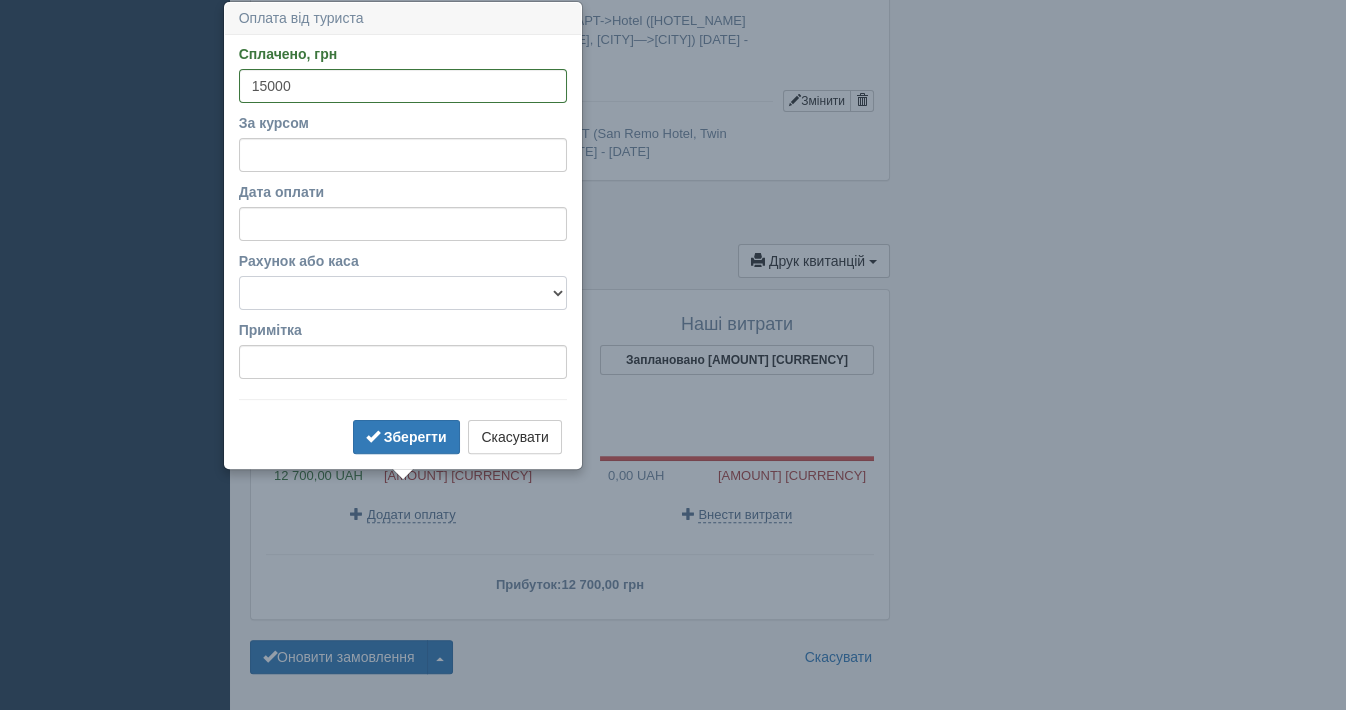 select on "613" 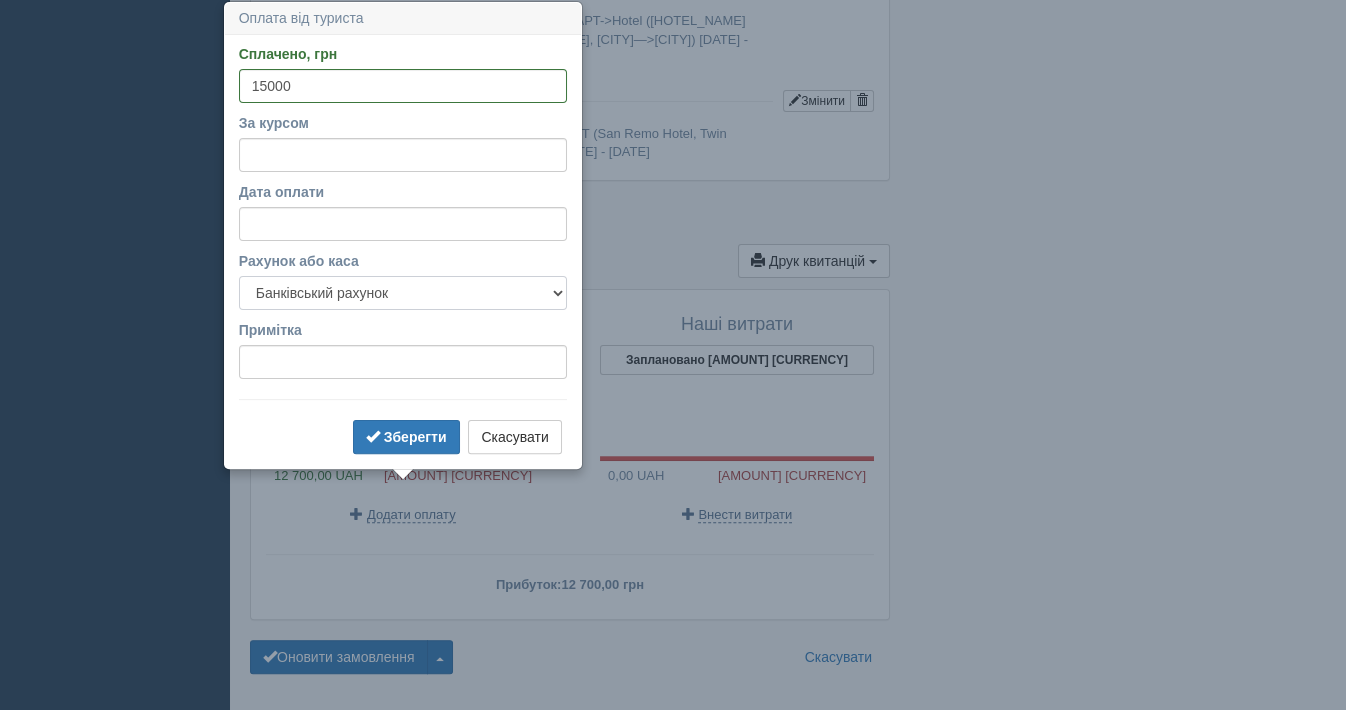 click on "Банківський рахунок
Готівкова каса" at bounding box center [403, 293] 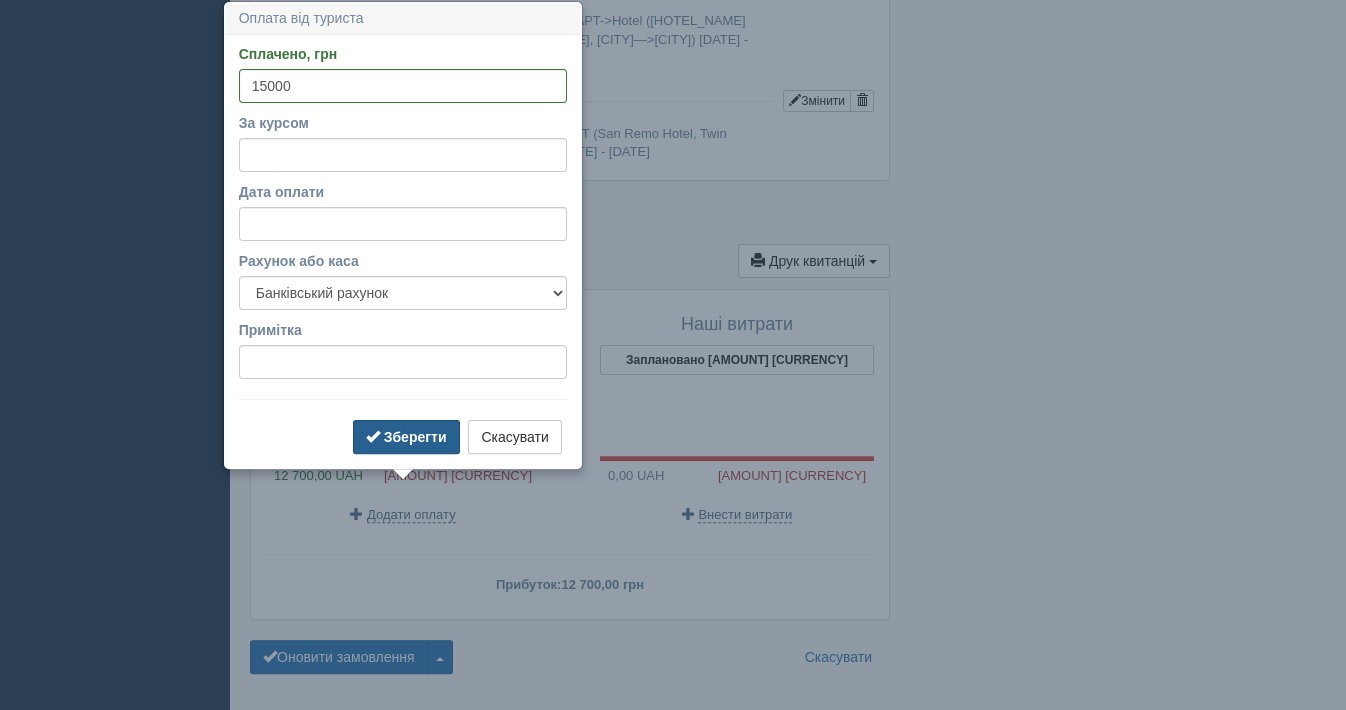 click on "Зберегти" at bounding box center [415, 437] 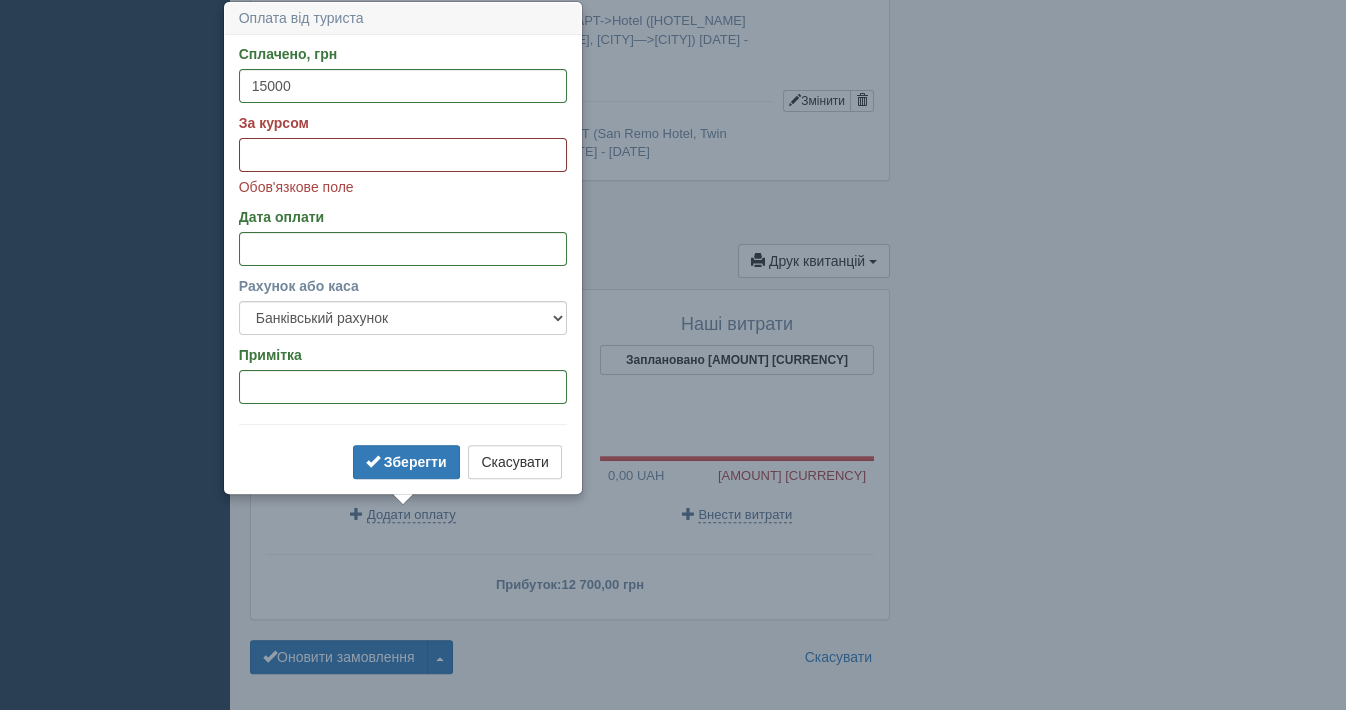 click on "За курсом" at bounding box center (403, 155) 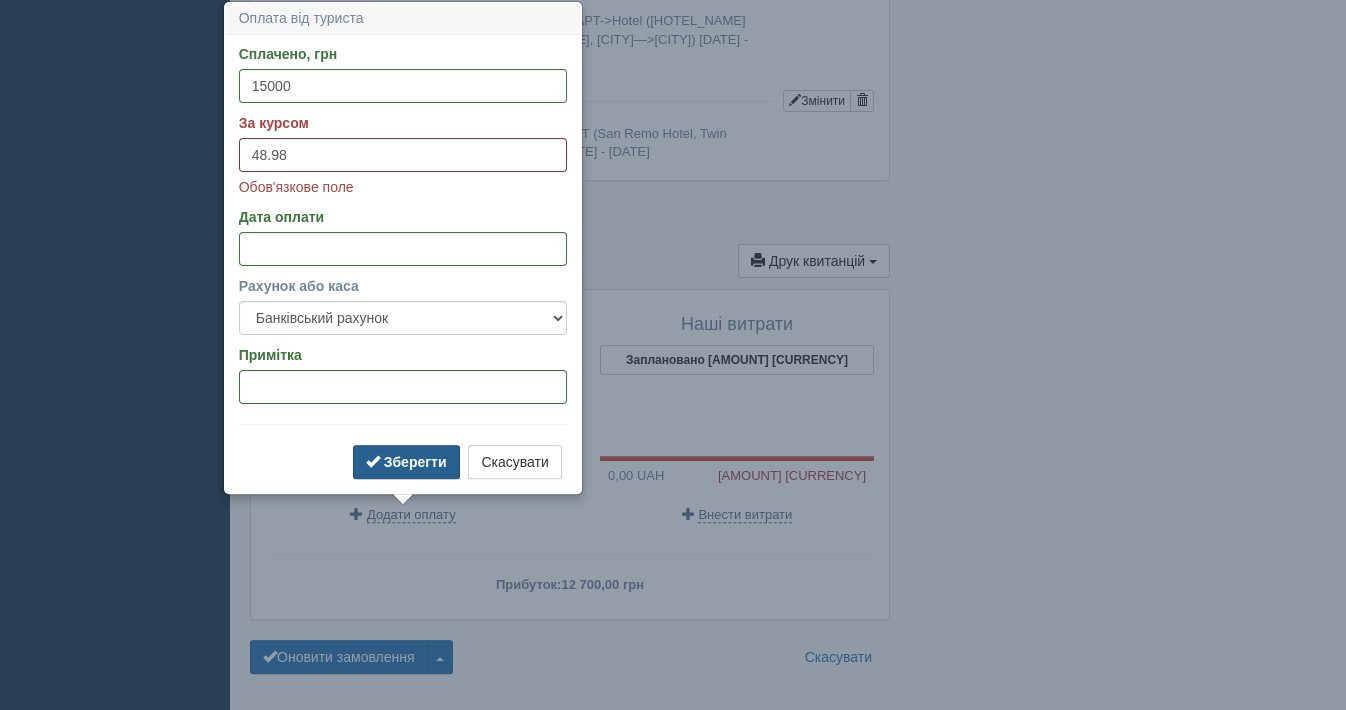 type on "48.98" 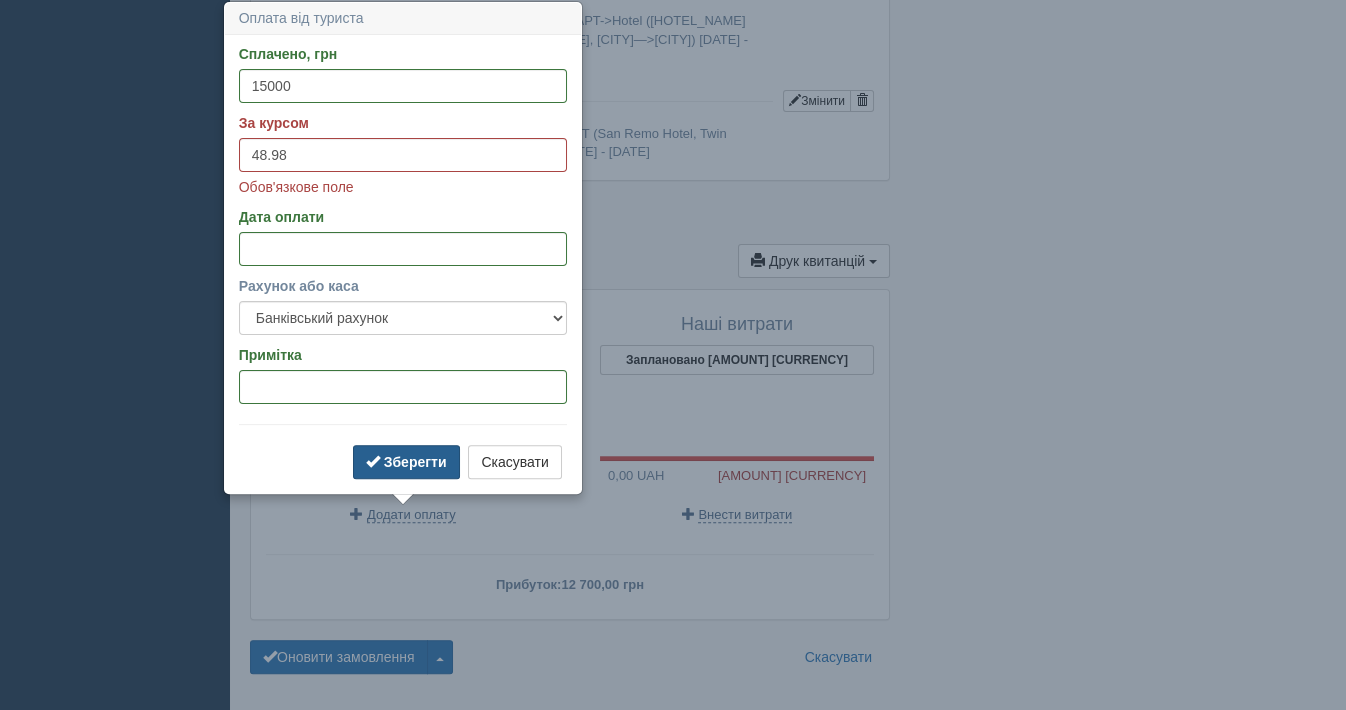 click on "Зберегти" at bounding box center [415, 462] 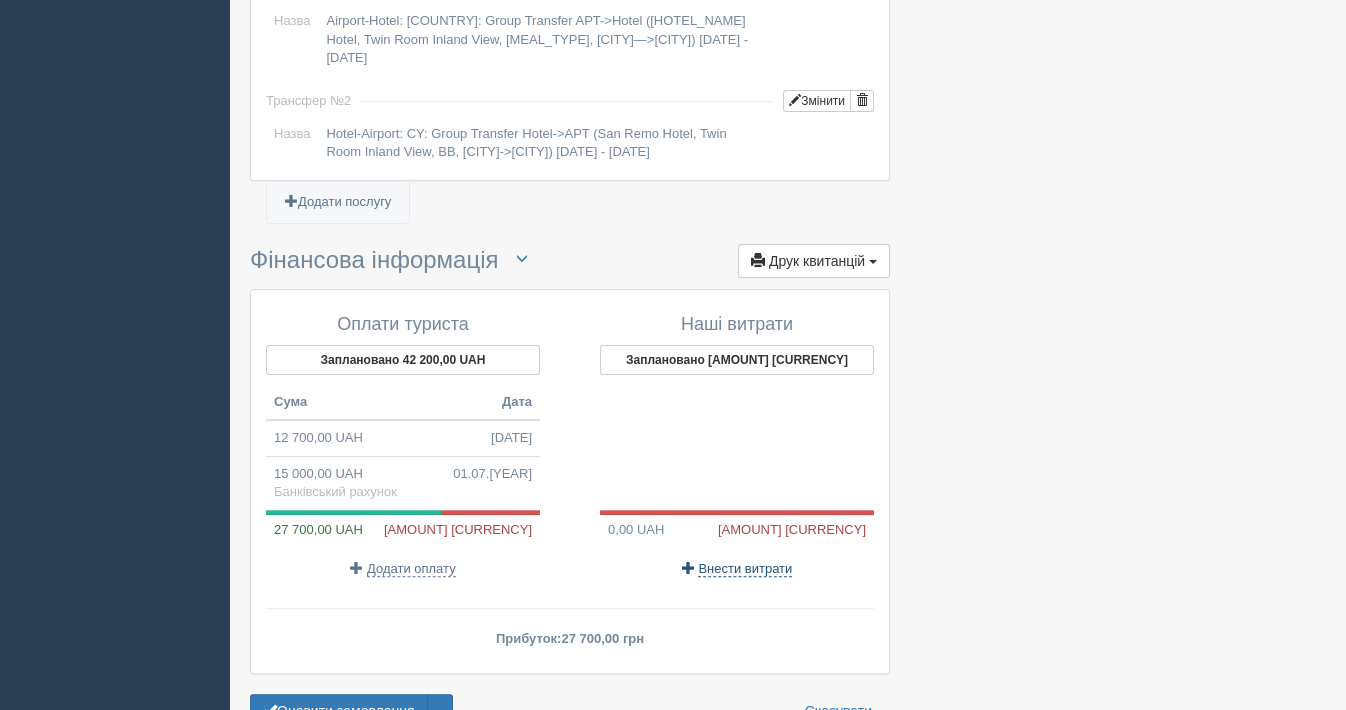 click on "Внести витрати" at bounding box center [745, 569] 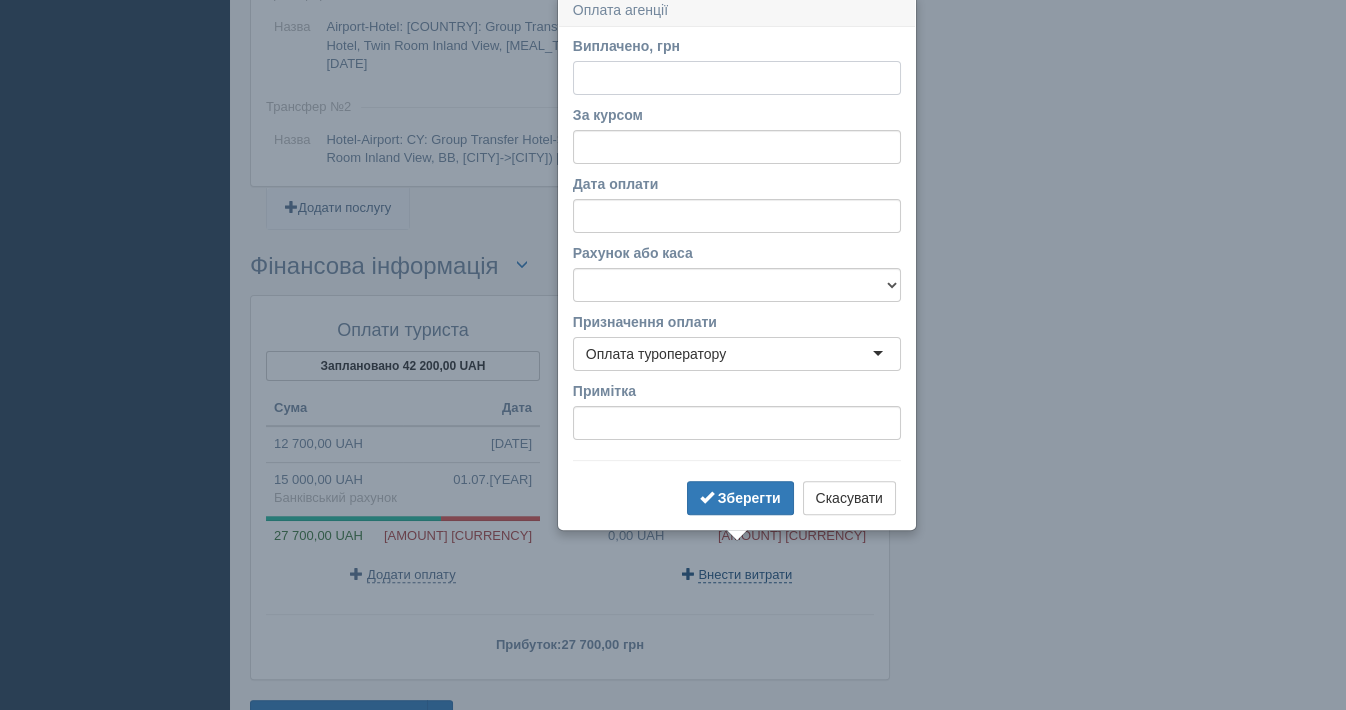 scroll, scrollTop: 1817, scrollLeft: 0, axis: vertical 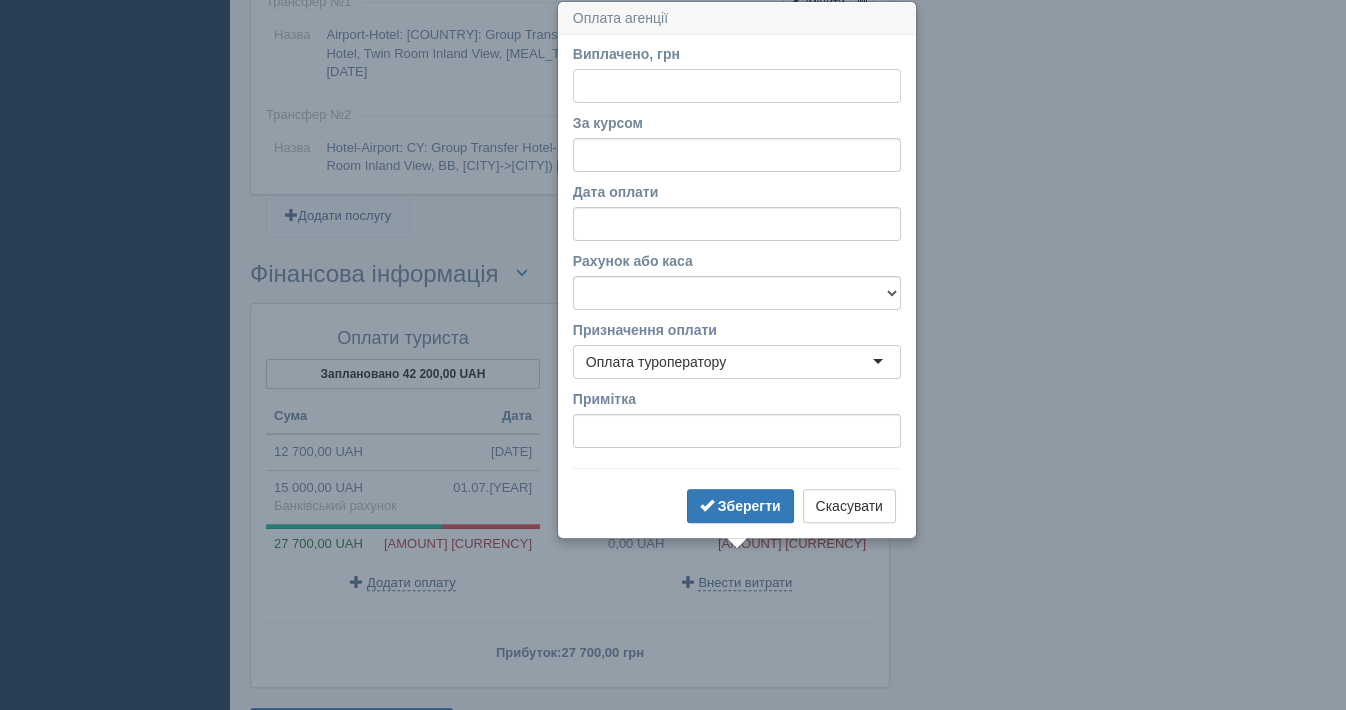 click on "Виплачено, грн" at bounding box center [737, 86] 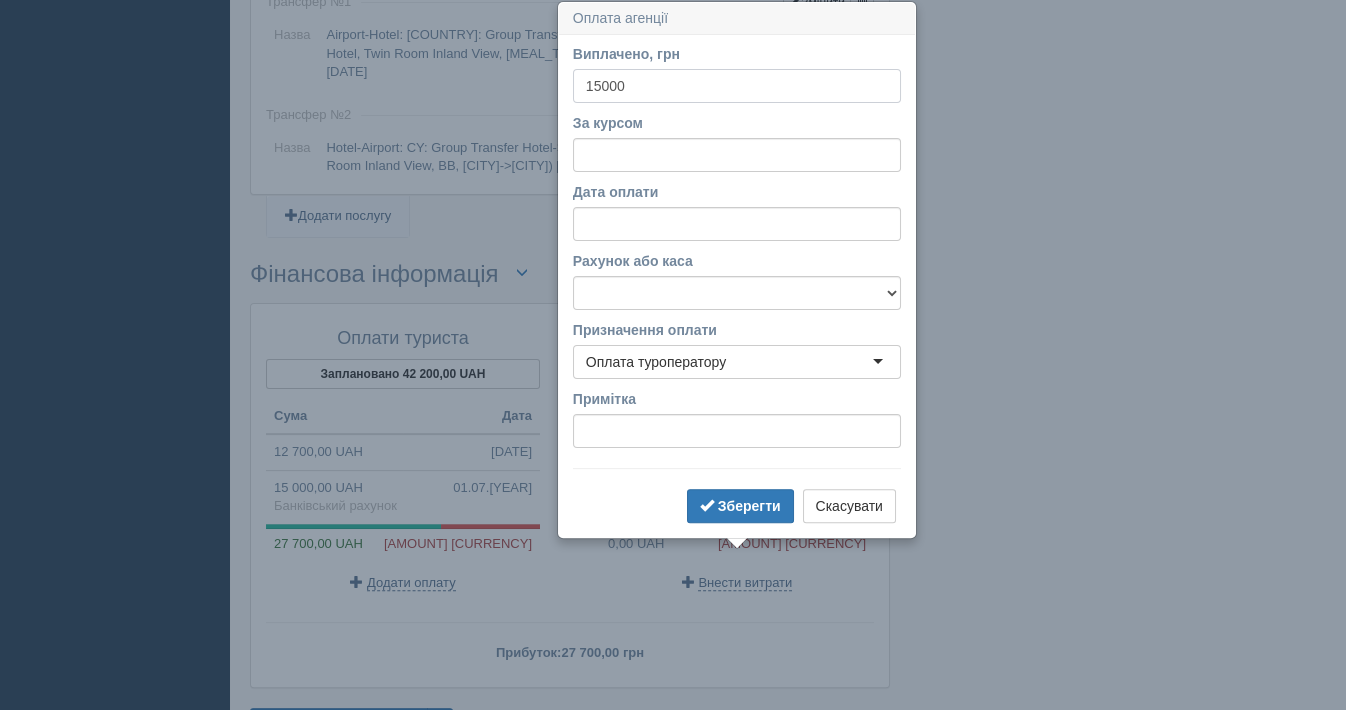type on "15000" 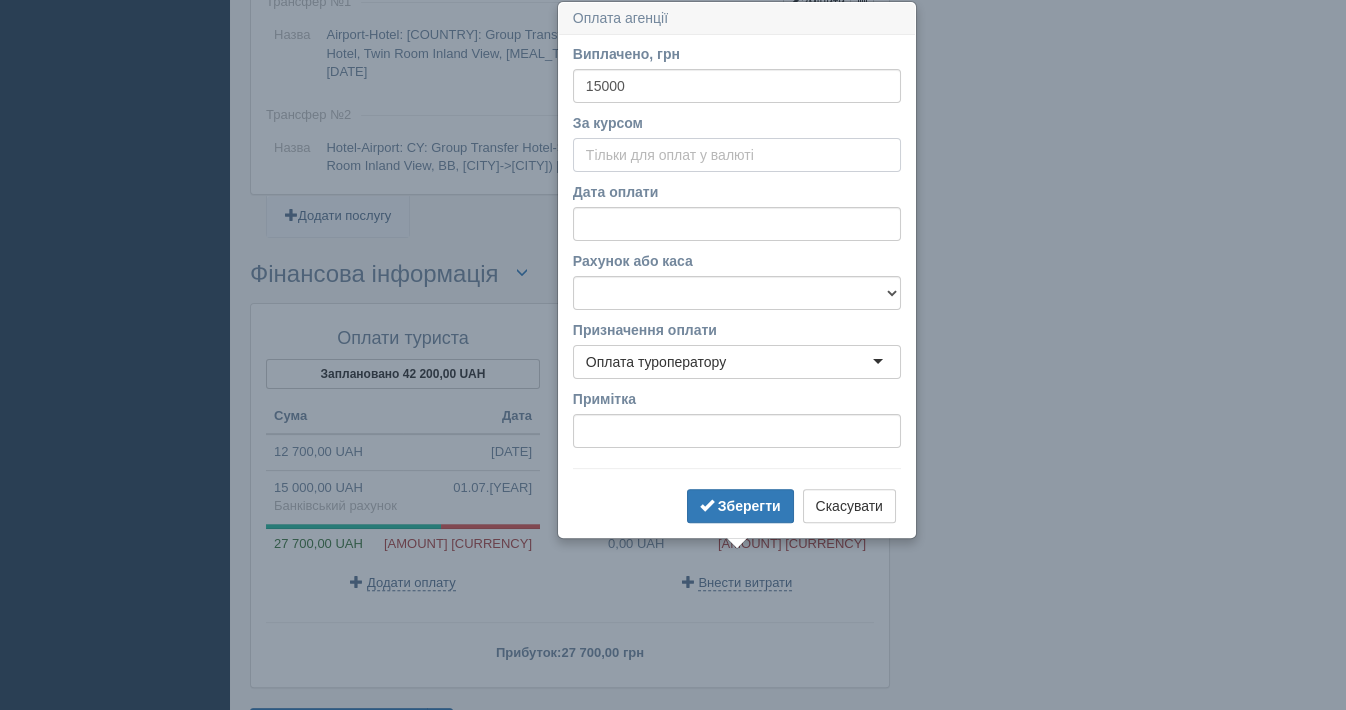 click on "За курсом" at bounding box center (737, 155) 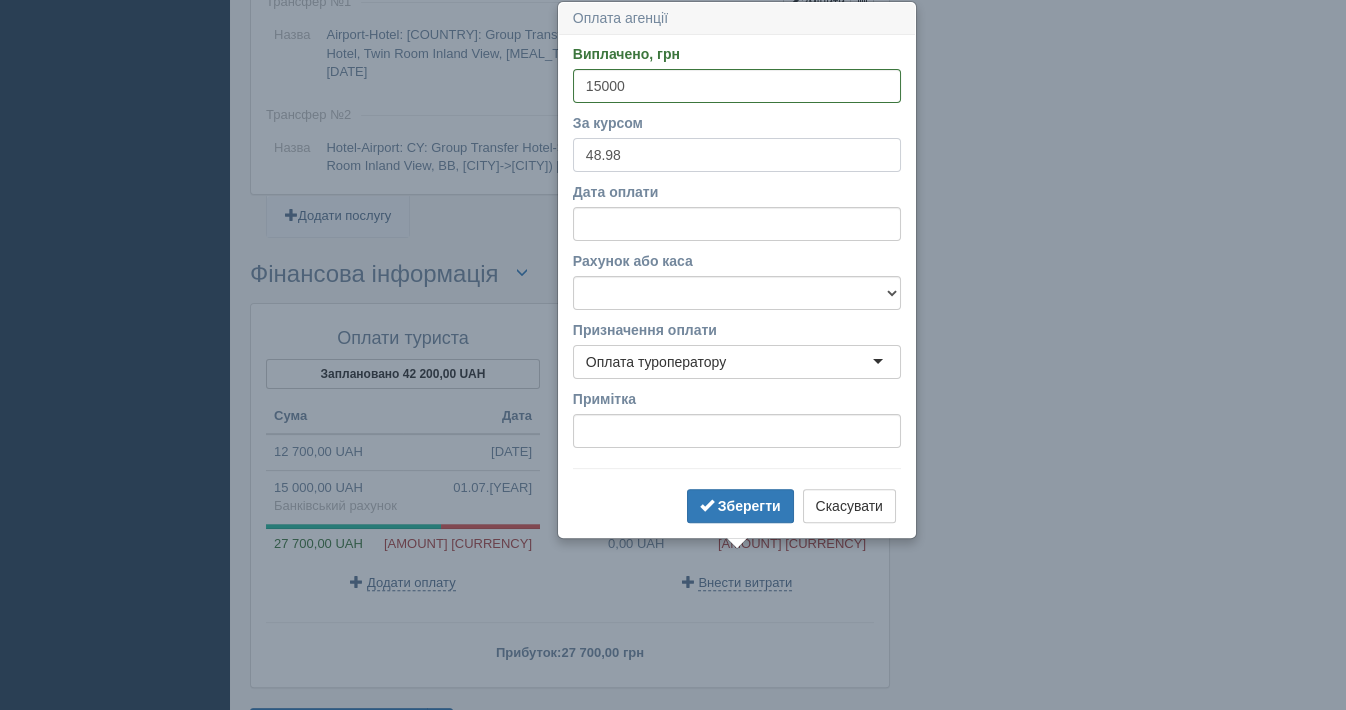 type on "48.98" 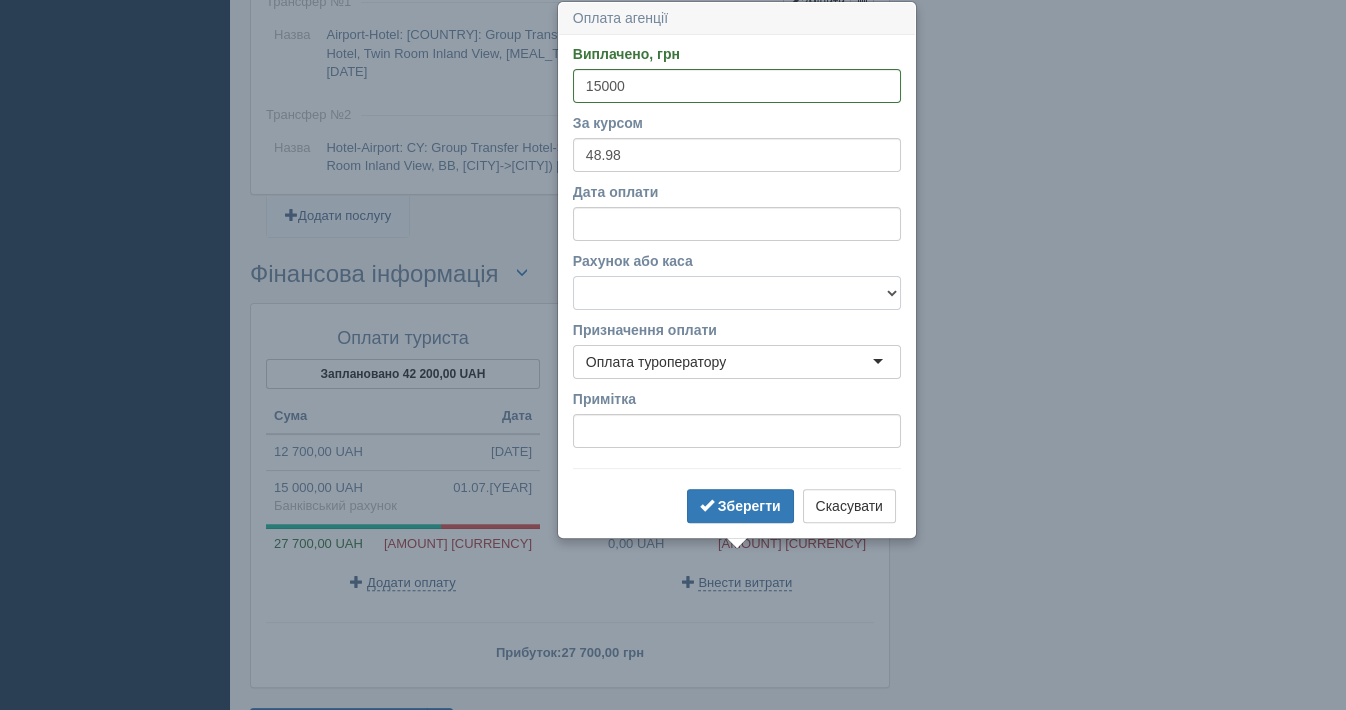 click on "Банківський рахунок
Готівкова каса" at bounding box center [737, 293] 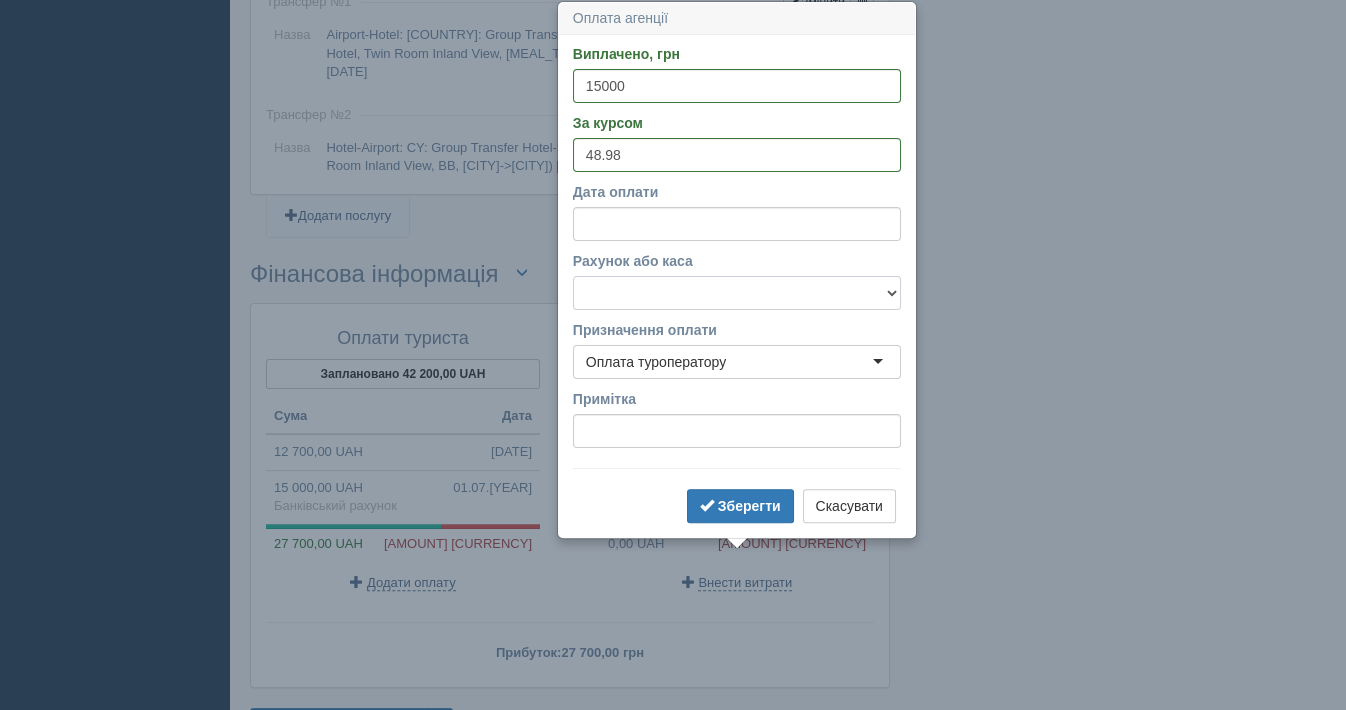 select on "613" 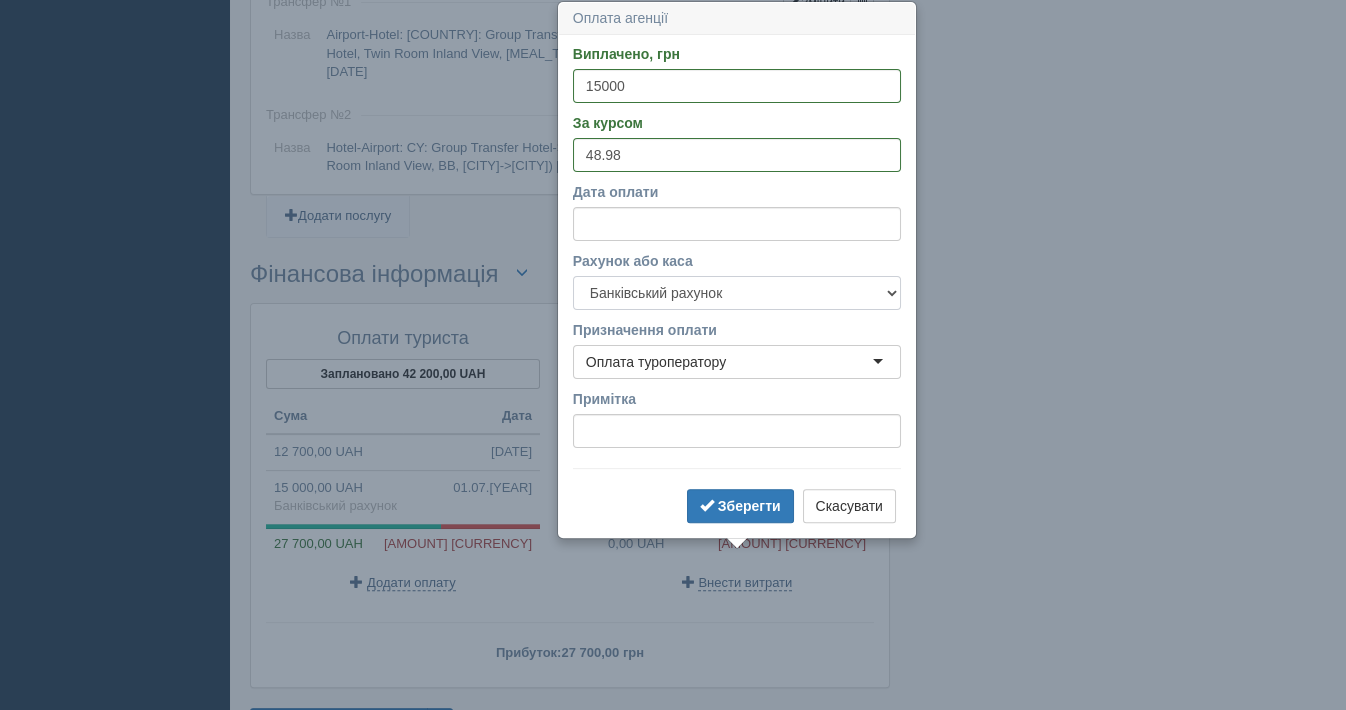 click on "Банківський рахунок
Готівкова каса" at bounding box center (737, 293) 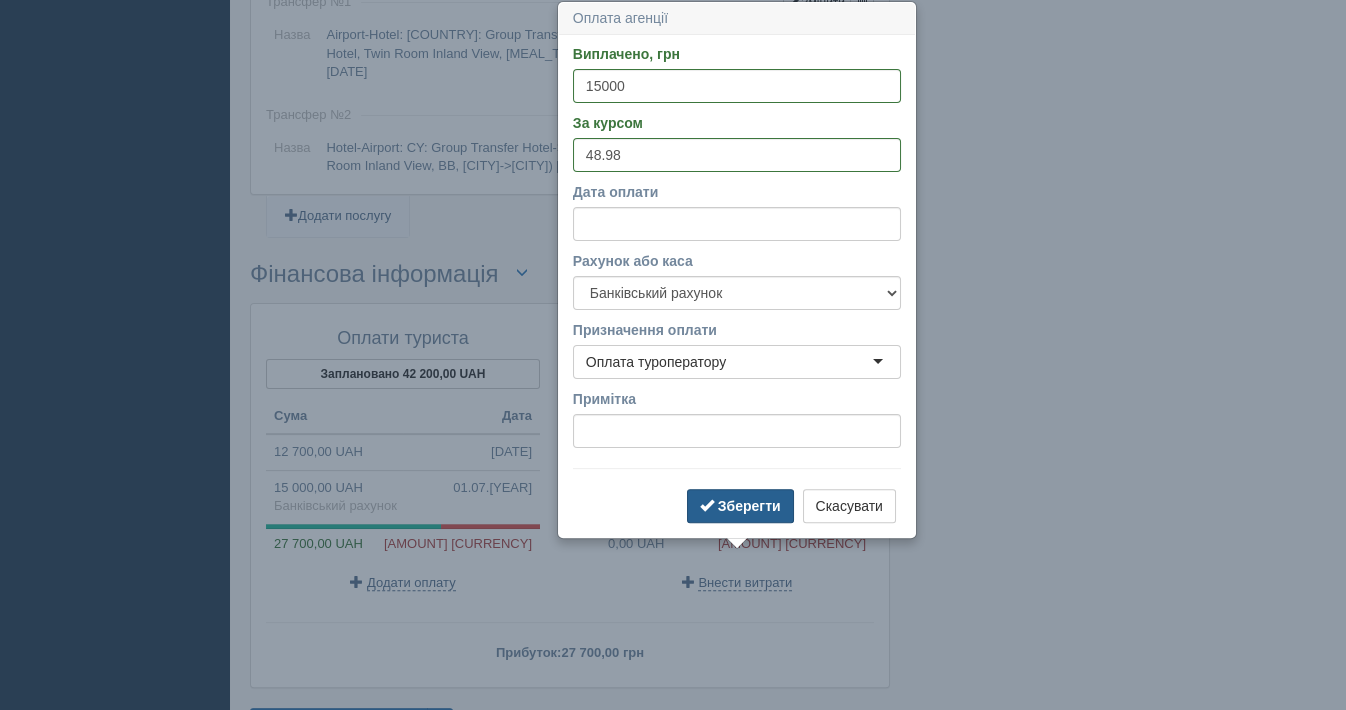click on "Зберегти" at bounding box center (749, 506) 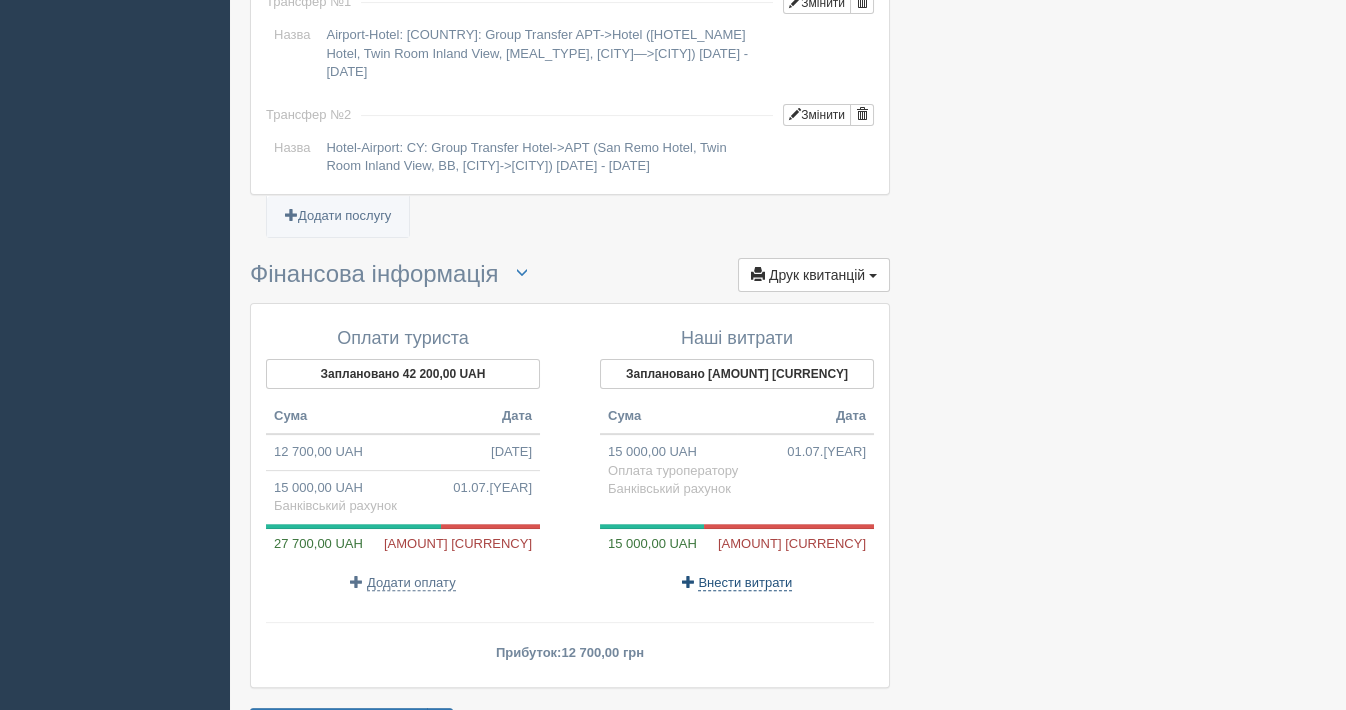 click on "Внести витрати" at bounding box center (745, 583) 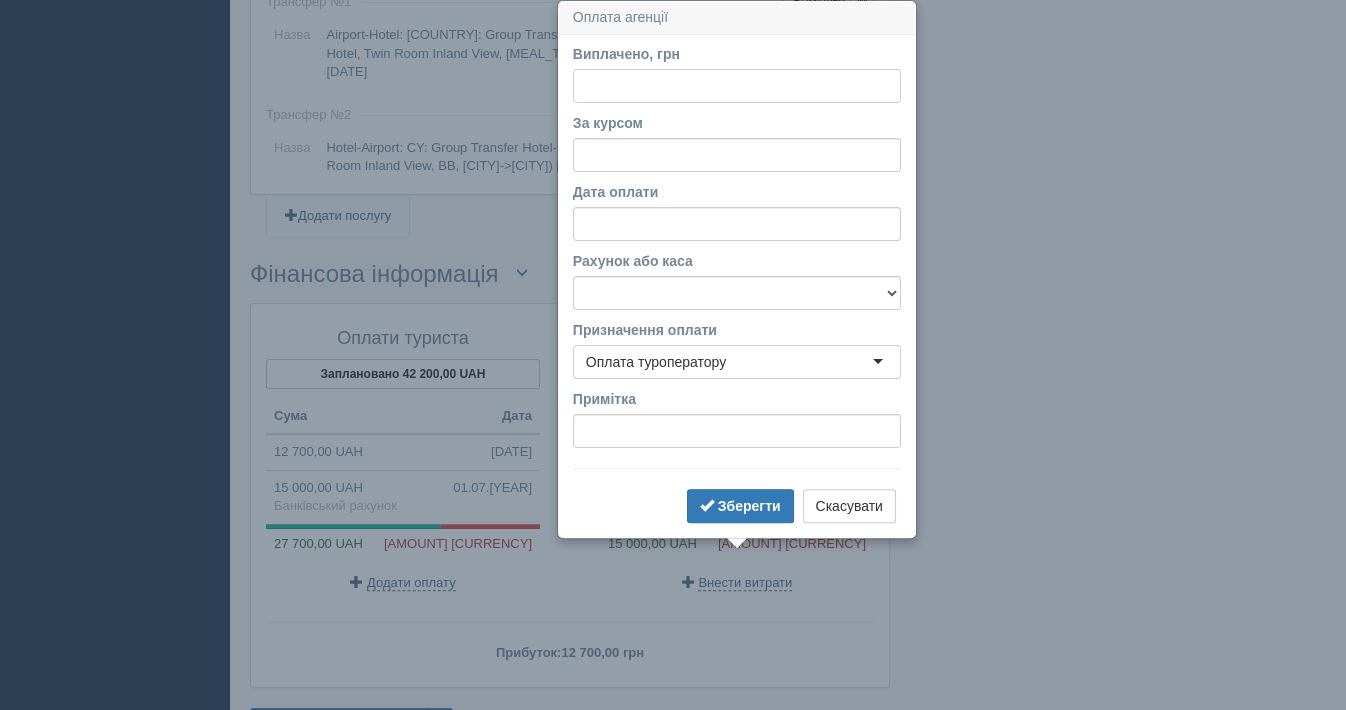 scroll, scrollTop: 1816, scrollLeft: 0, axis: vertical 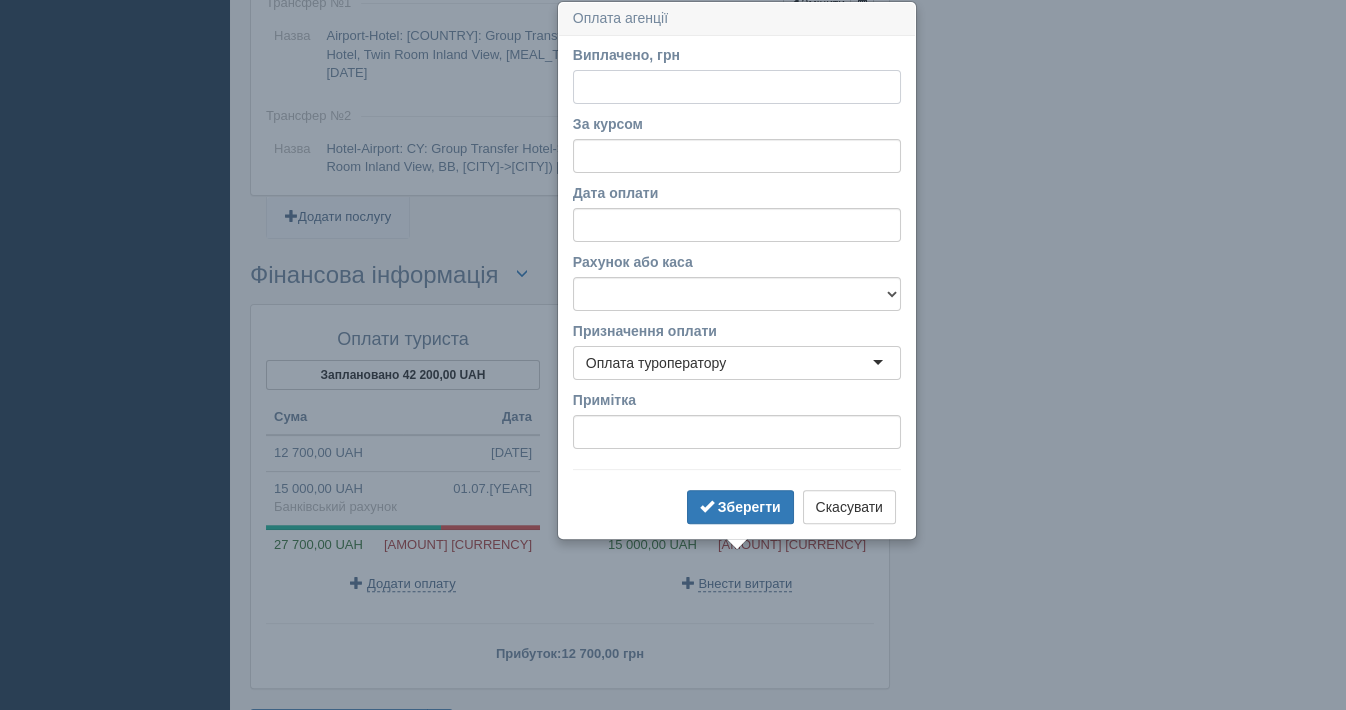 click on "Виплачено, грн" at bounding box center [737, 87] 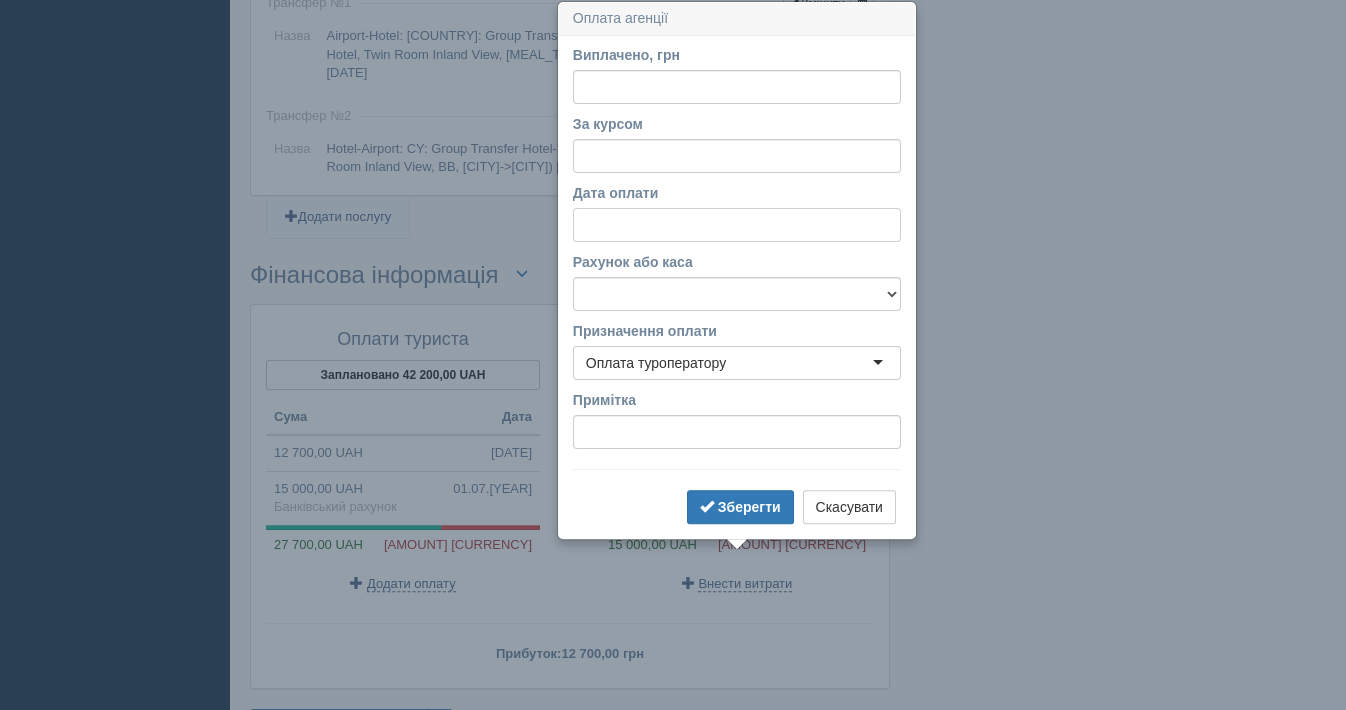 click on "Дата оплати" at bounding box center [737, 225] 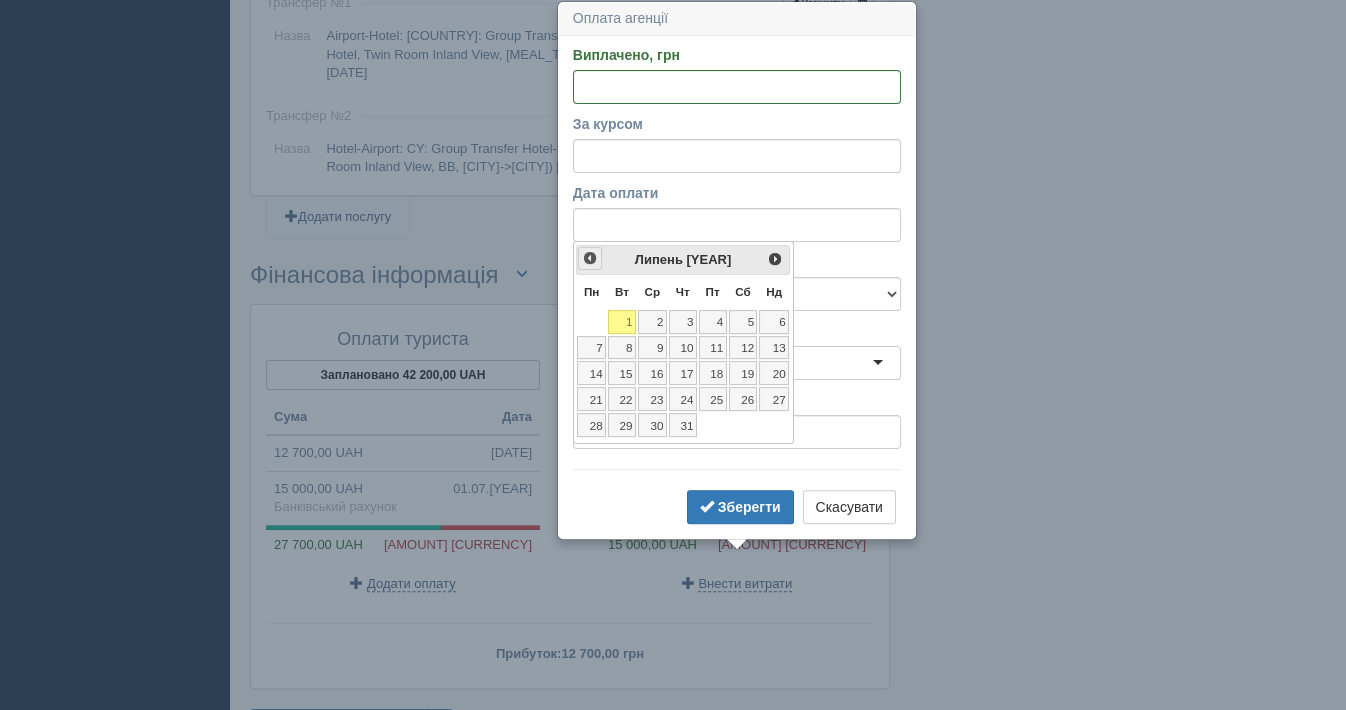 click on "<Попер" at bounding box center (590, 258) 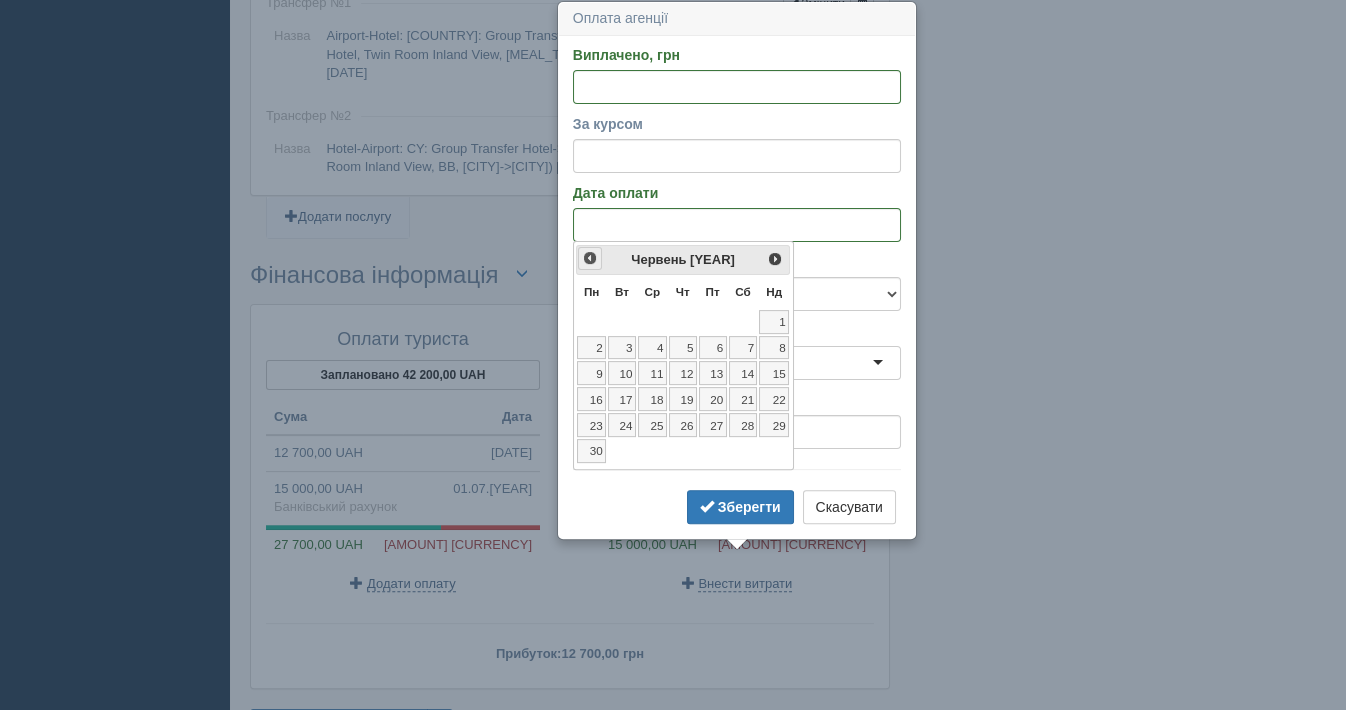 click on "<Попер" at bounding box center [590, 258] 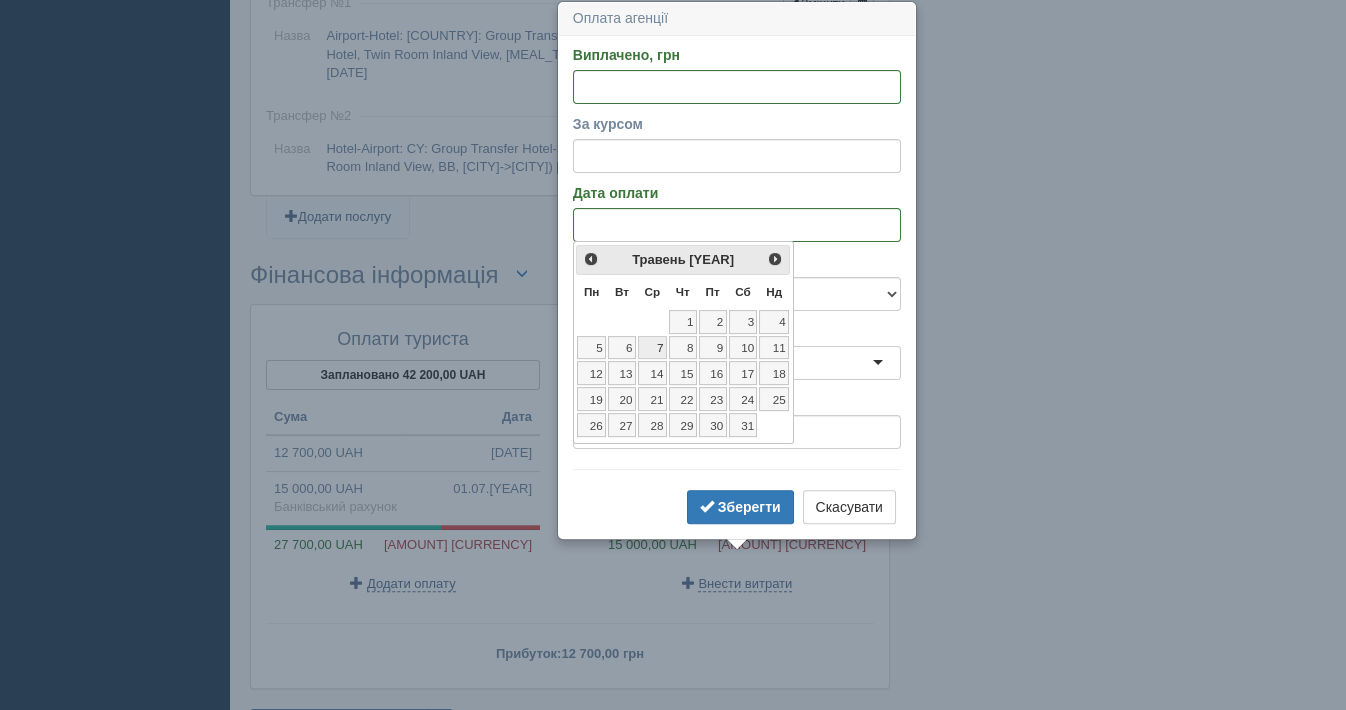 click on "7" at bounding box center (652, 348) 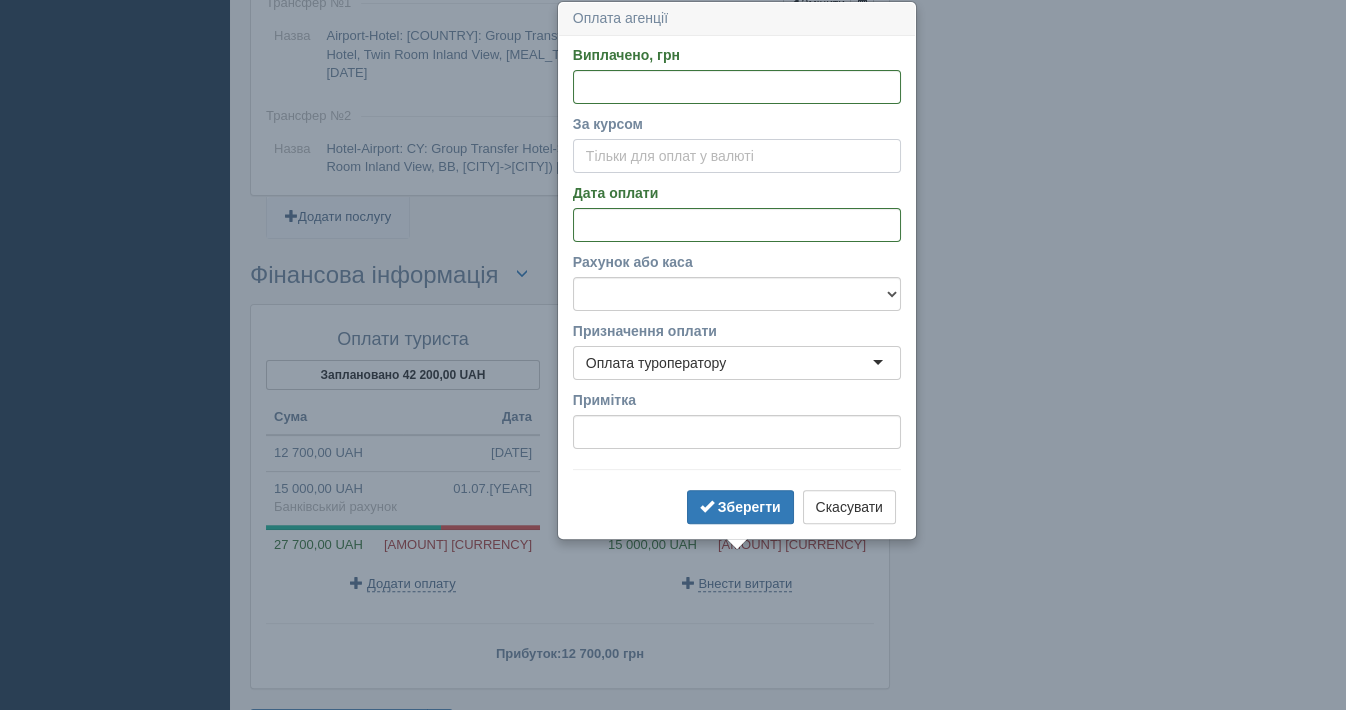 click on "За курсом" at bounding box center [737, 156] 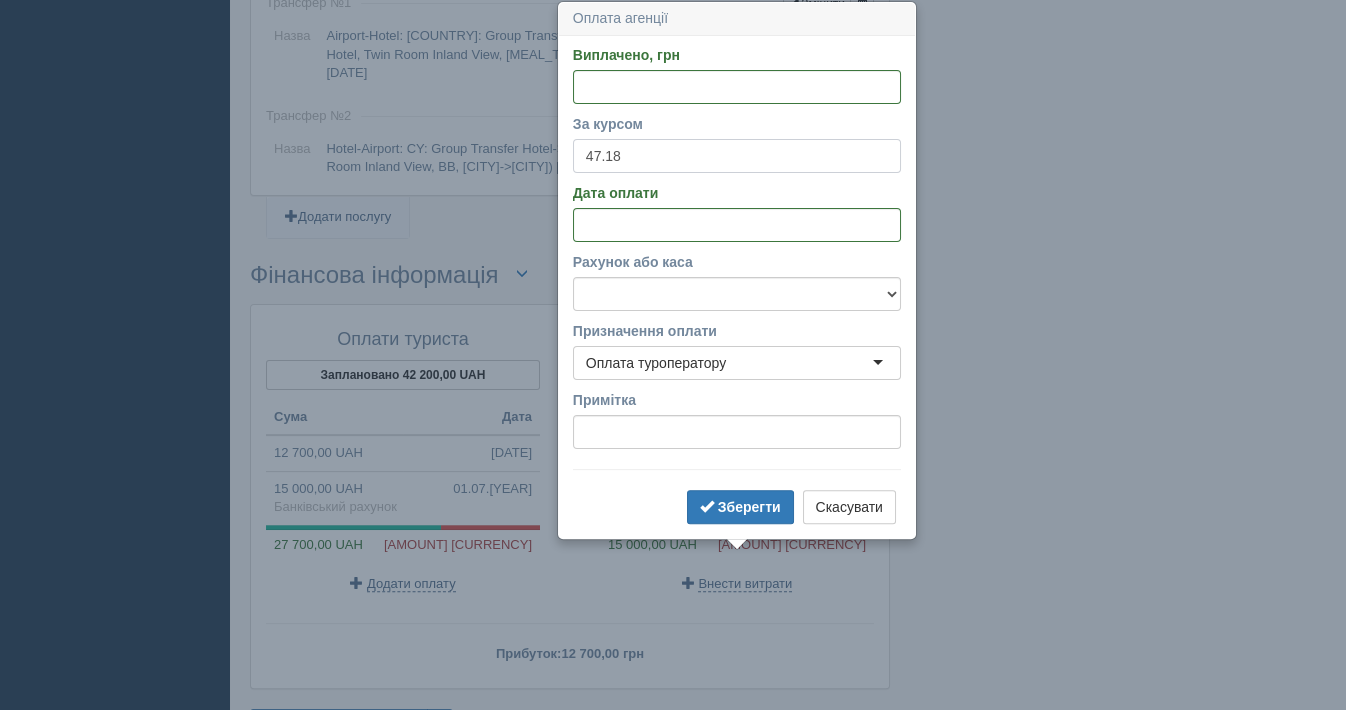 type on "47.18" 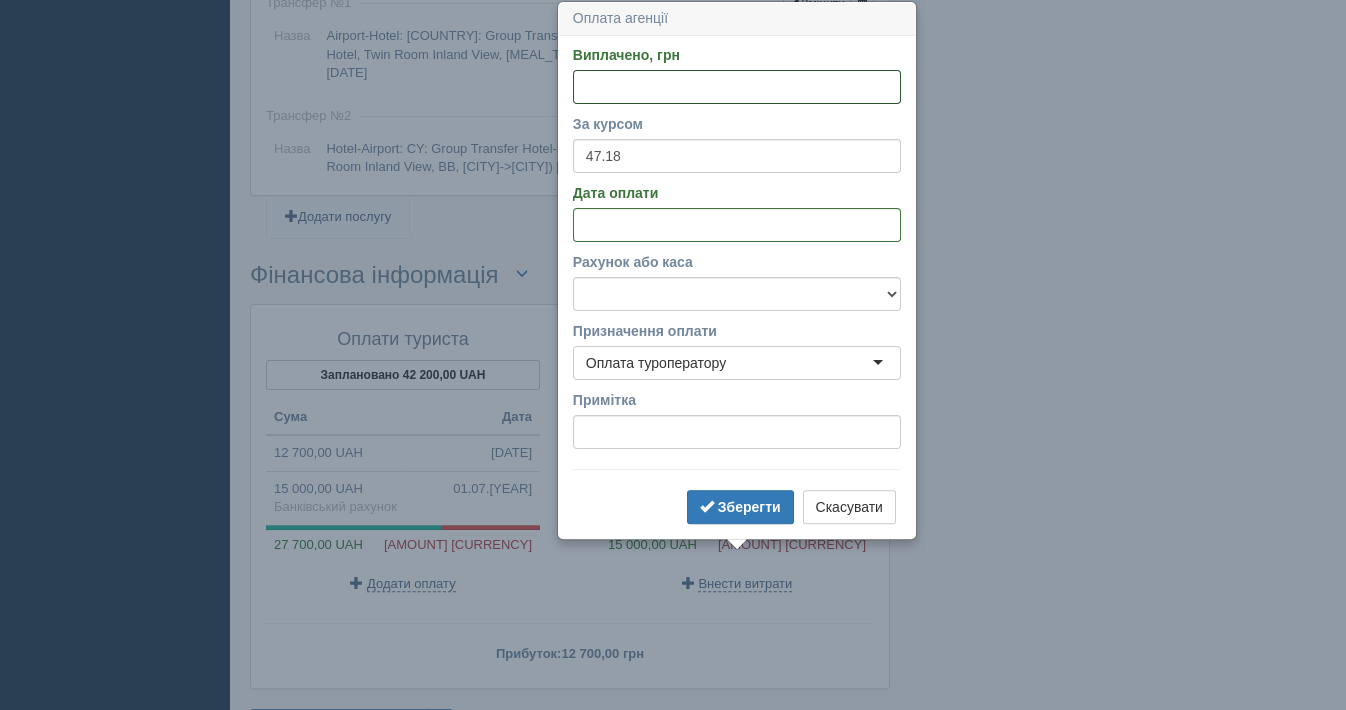 click on "Виплачено, грн" at bounding box center (737, 87) 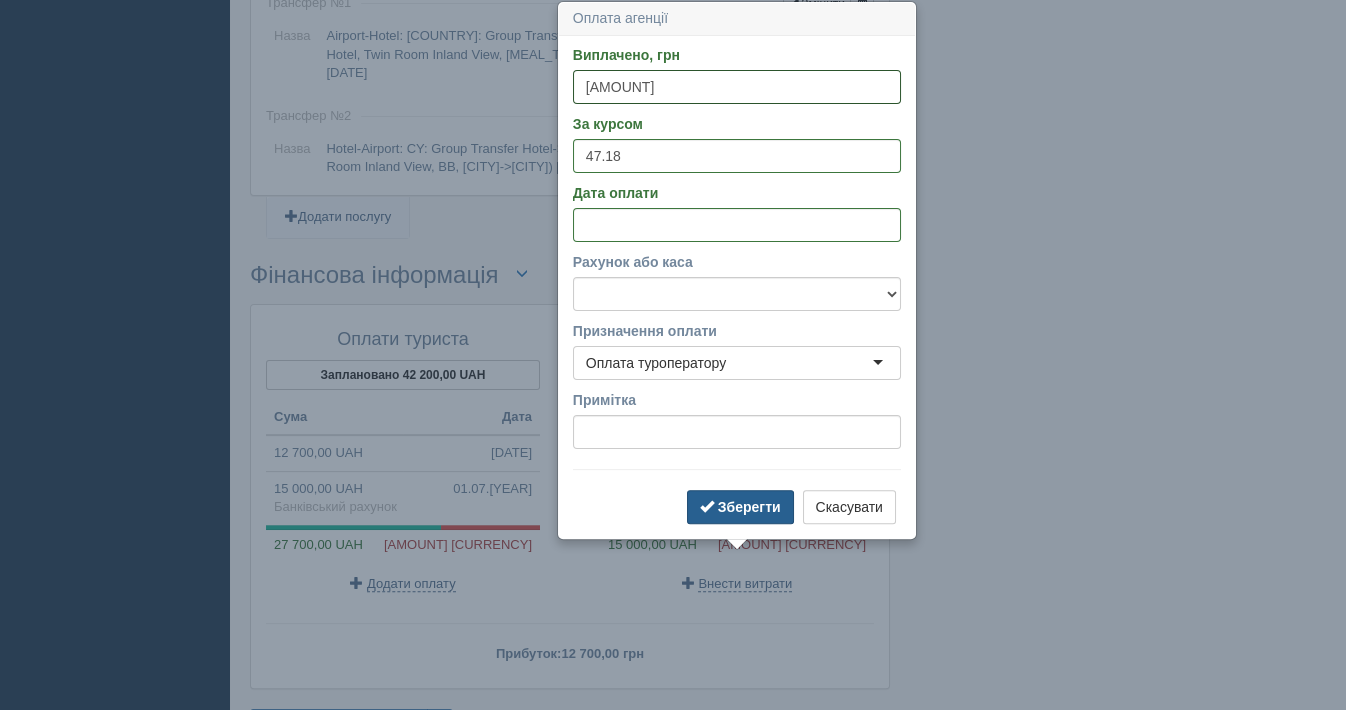 type on "[AMOUNT]" 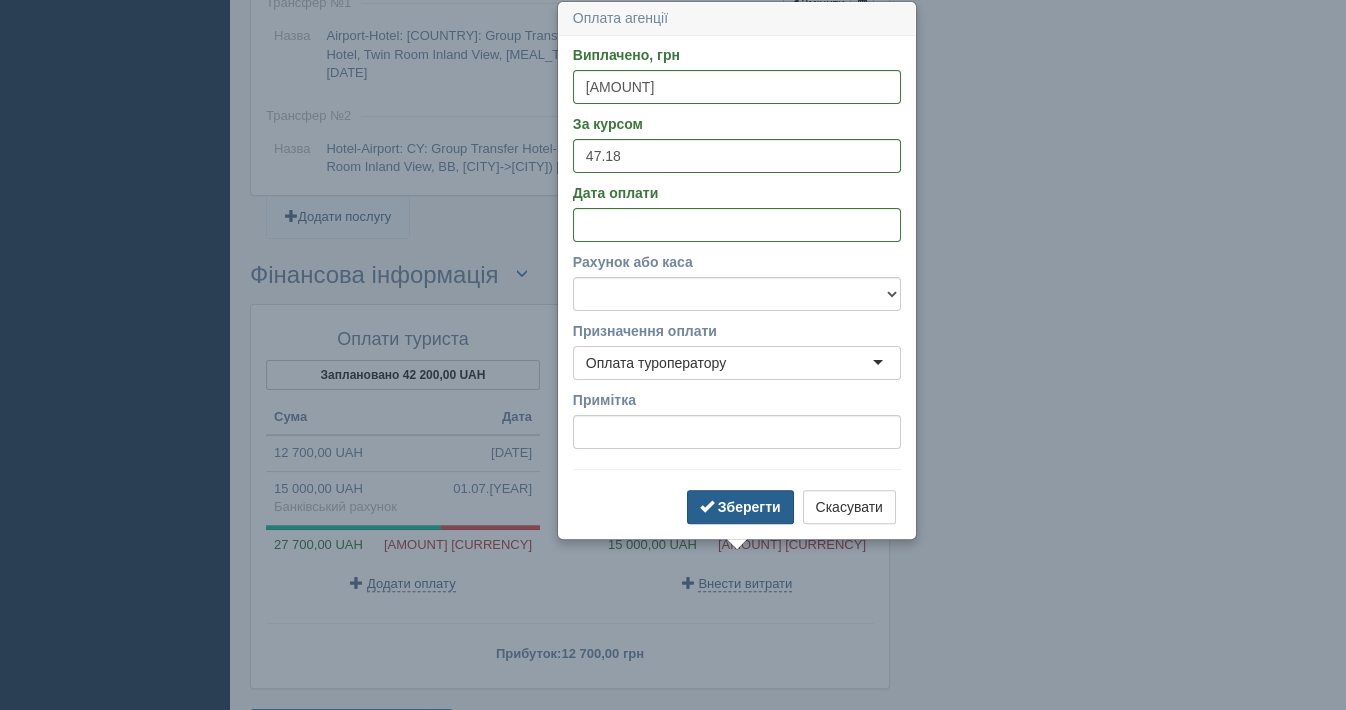 click on "Зберегти" at bounding box center [749, 507] 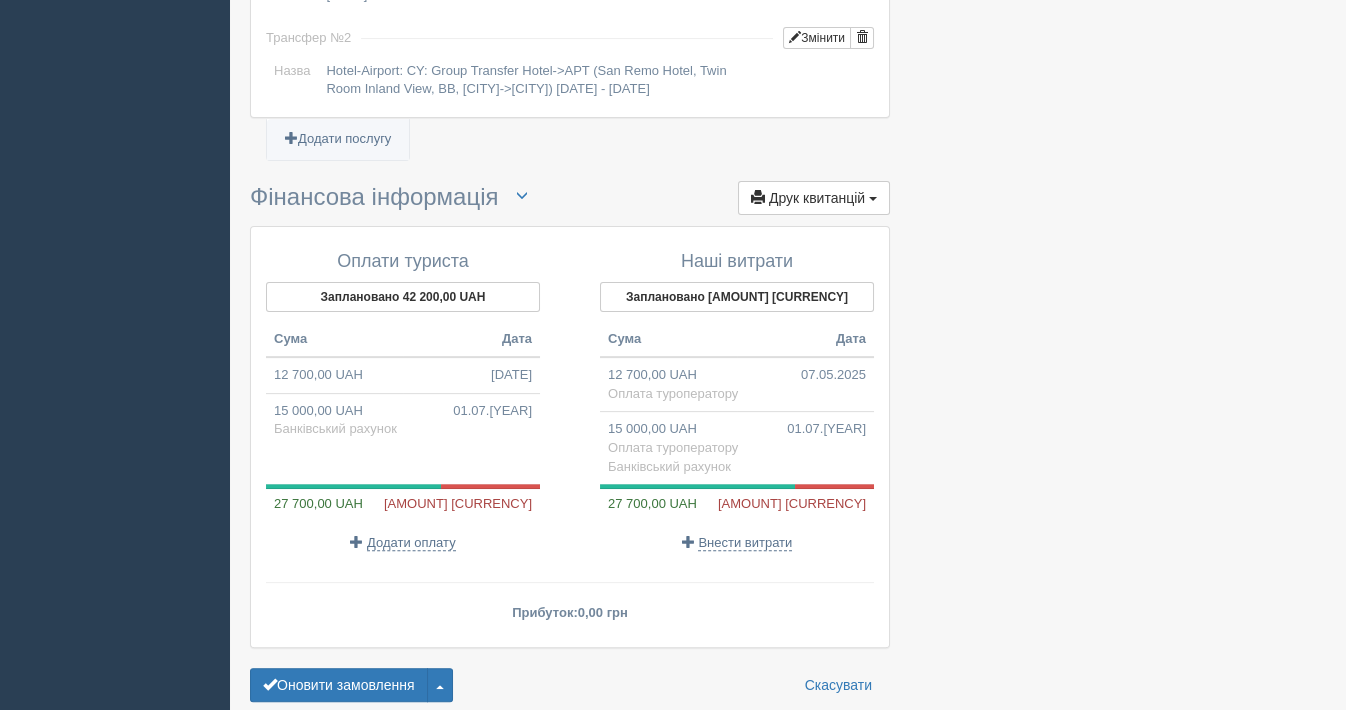 scroll, scrollTop: 1957, scrollLeft: 0, axis: vertical 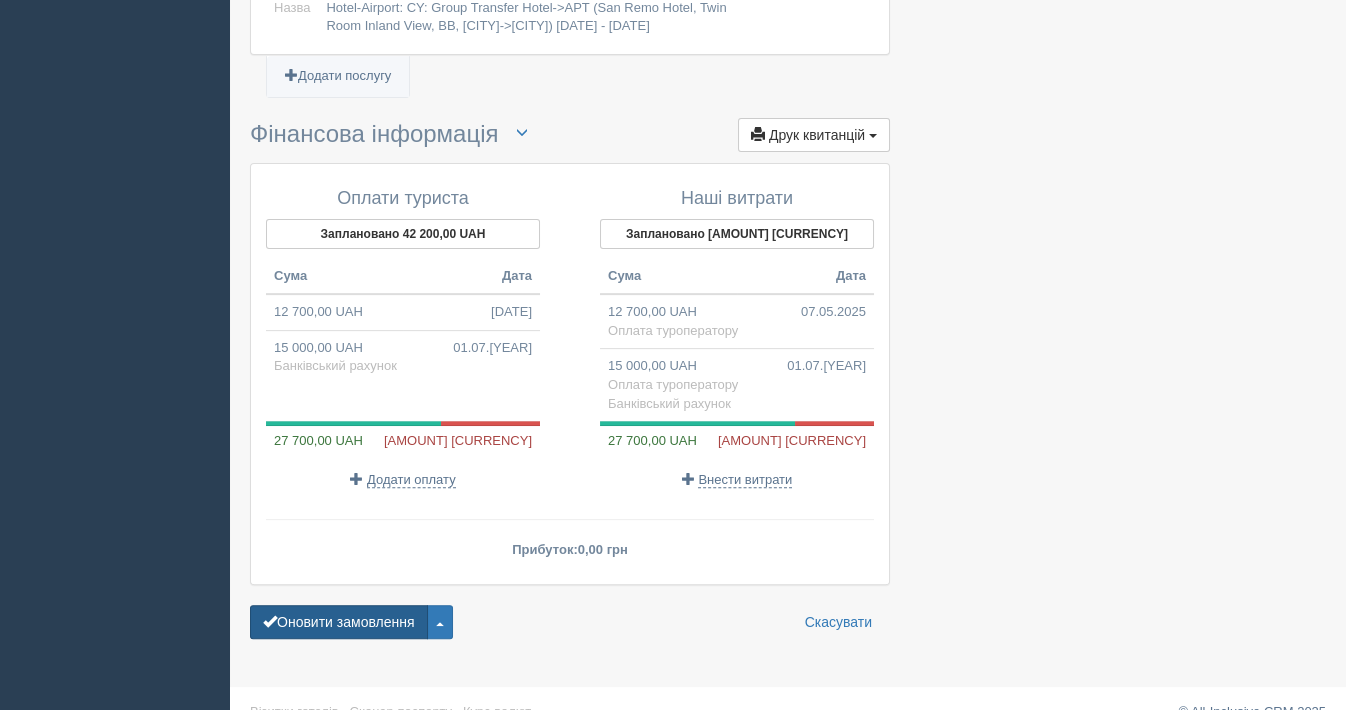 click on "Оновити замовлення" at bounding box center (339, 622) 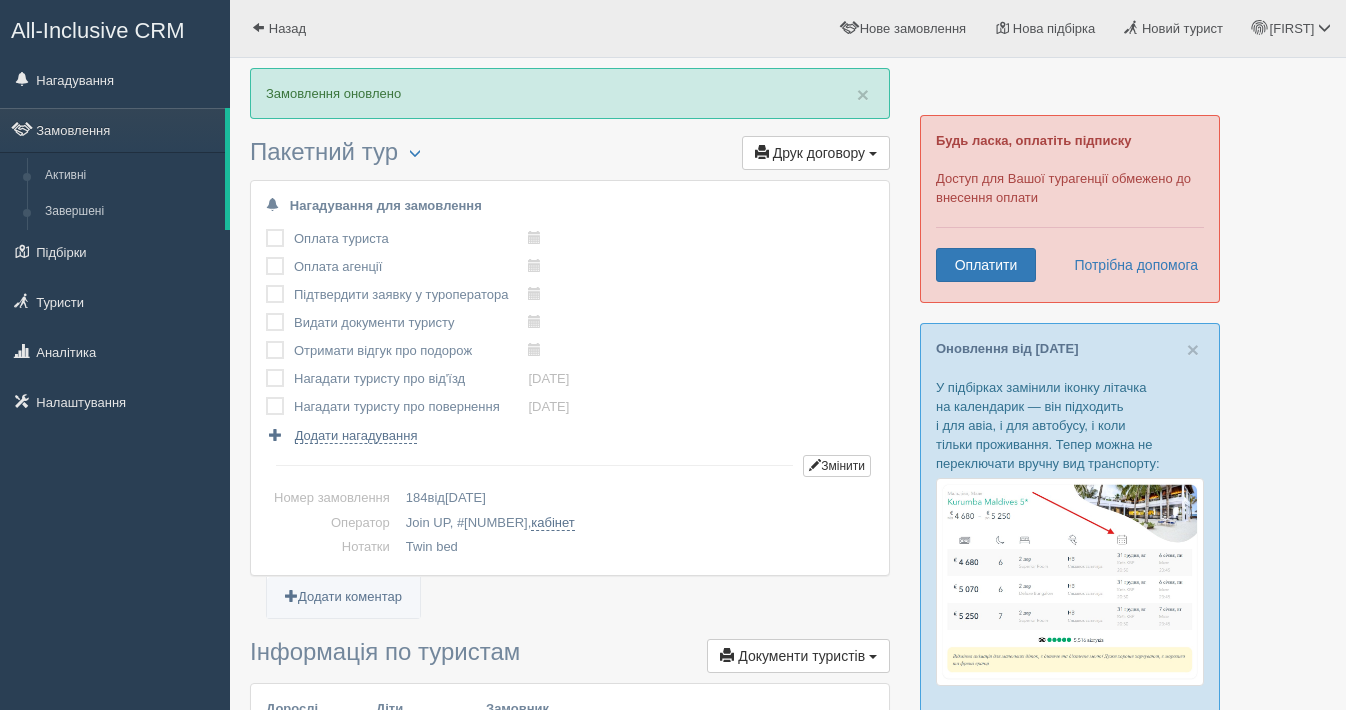 scroll, scrollTop: 0, scrollLeft: 0, axis: both 